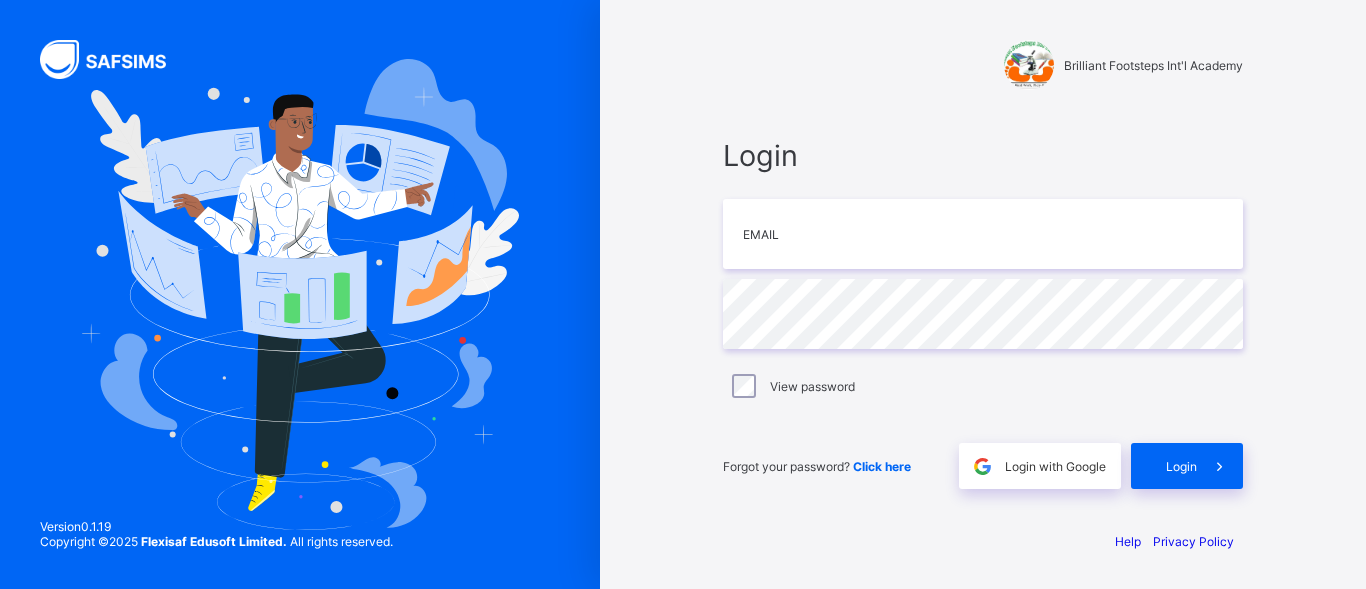 scroll, scrollTop: 0, scrollLeft: 0, axis: both 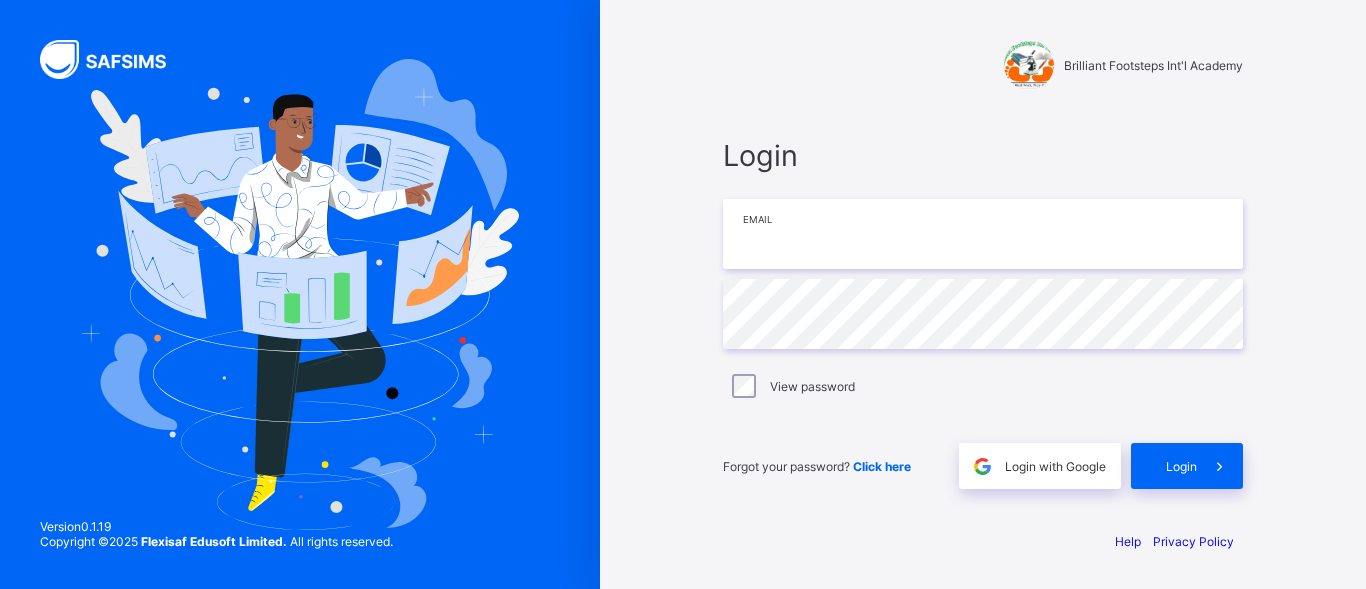 click at bounding box center [983, 234] 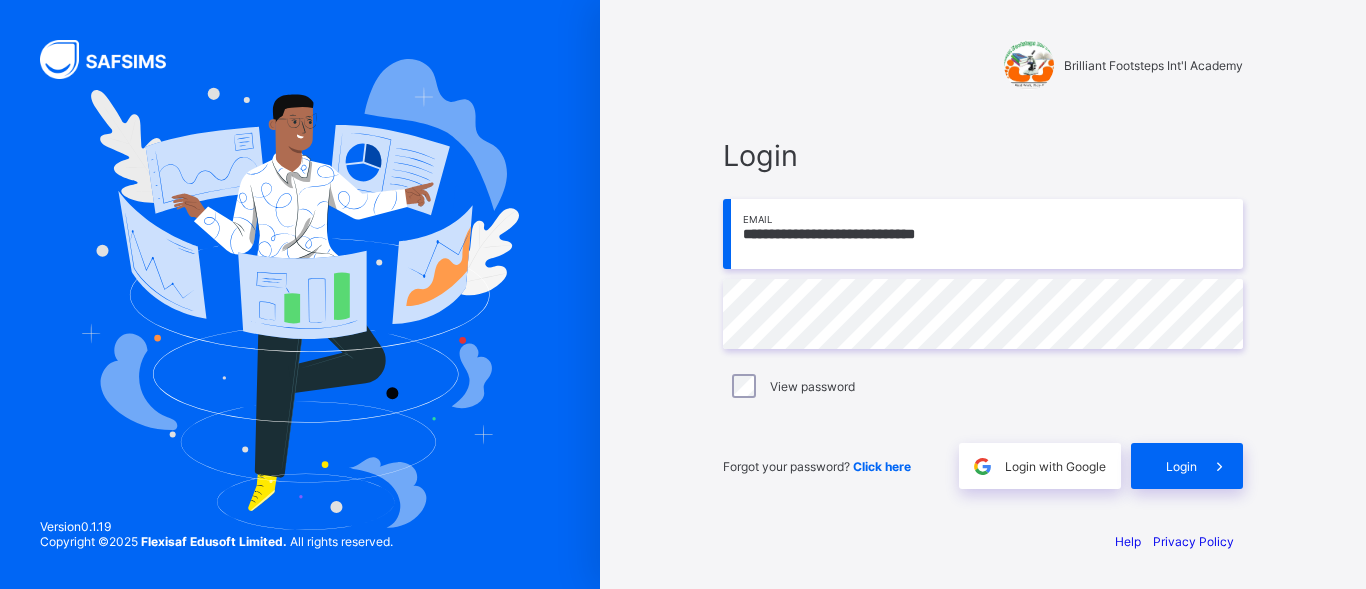 type on "**********" 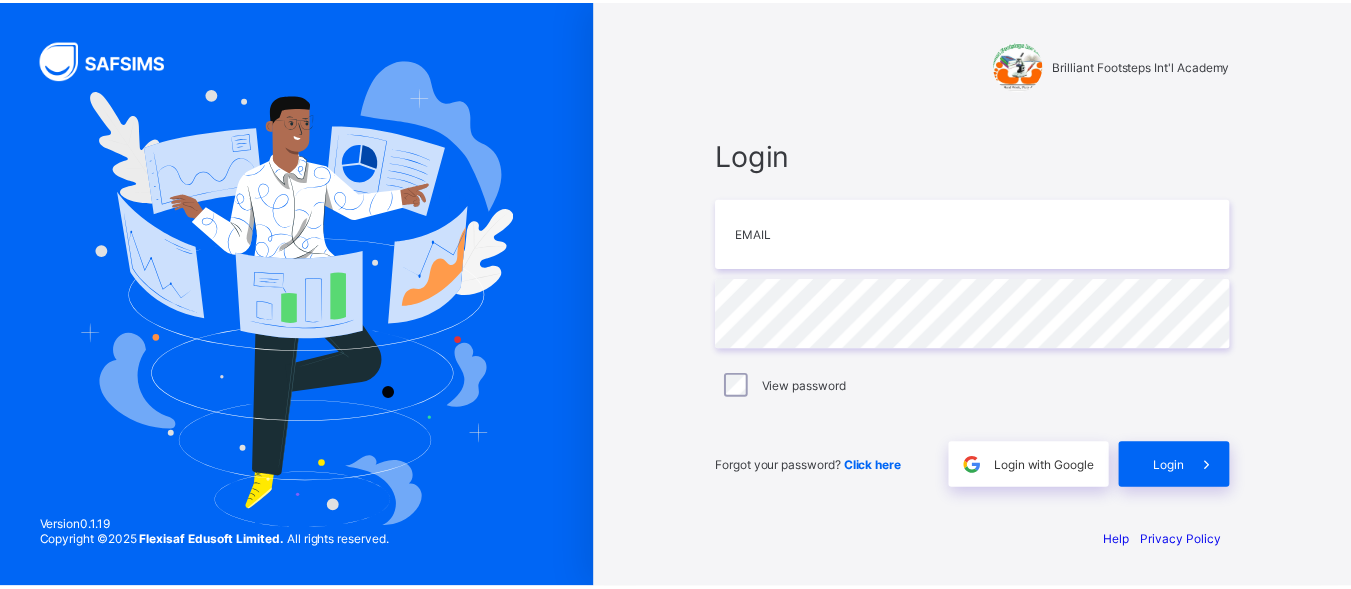 scroll, scrollTop: 0, scrollLeft: 0, axis: both 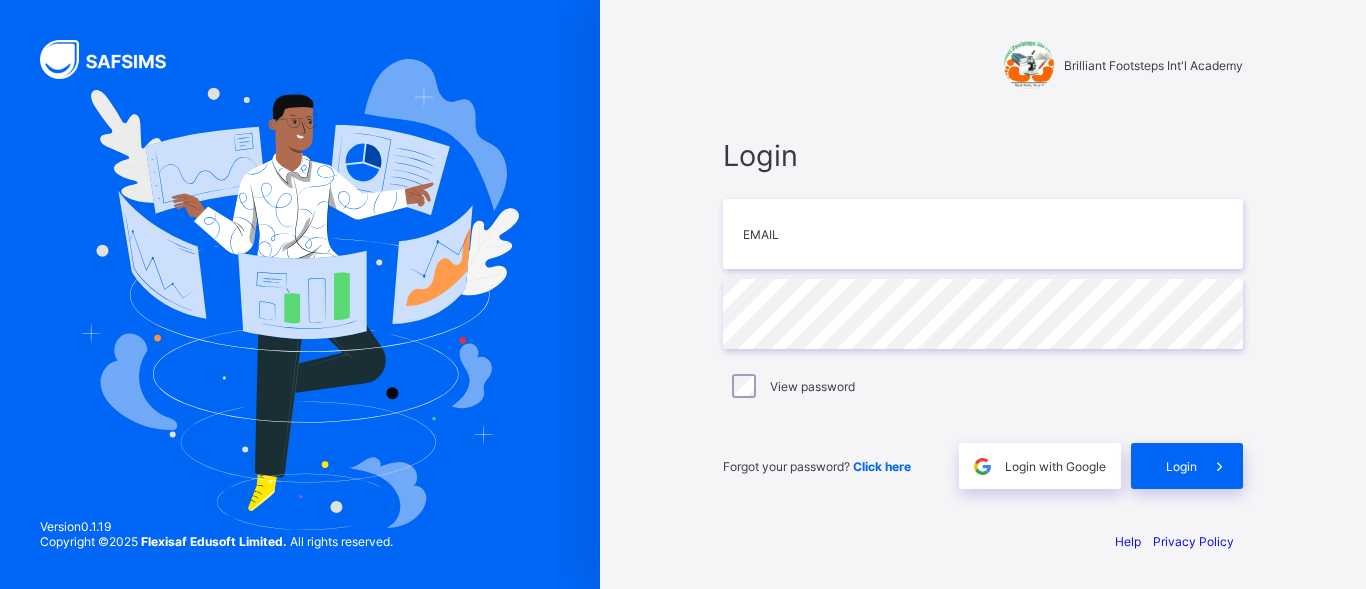 type on "**********" 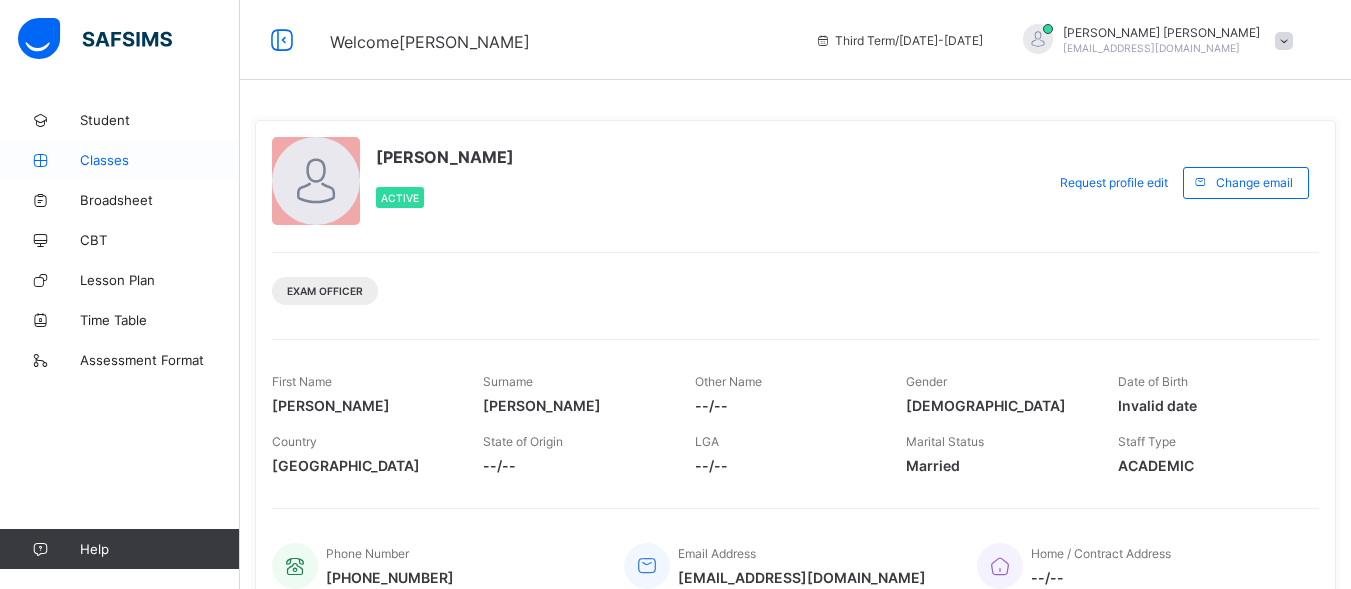 click on "Classes" at bounding box center [160, 160] 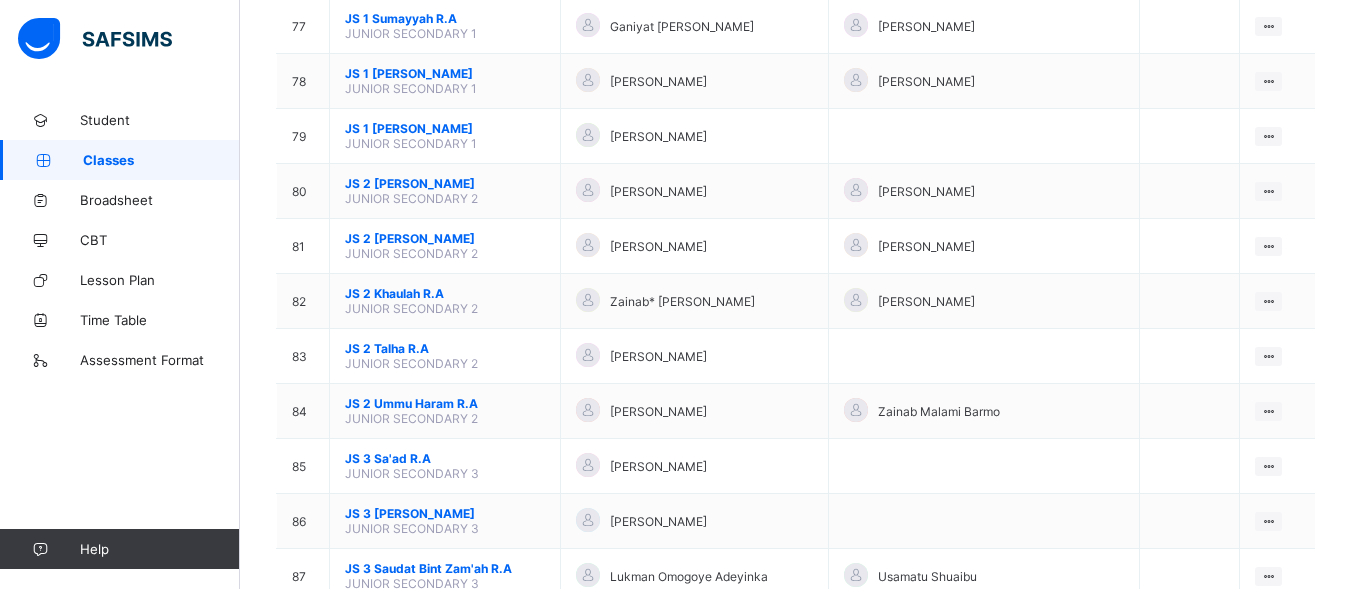 scroll, scrollTop: 4720, scrollLeft: 0, axis: vertical 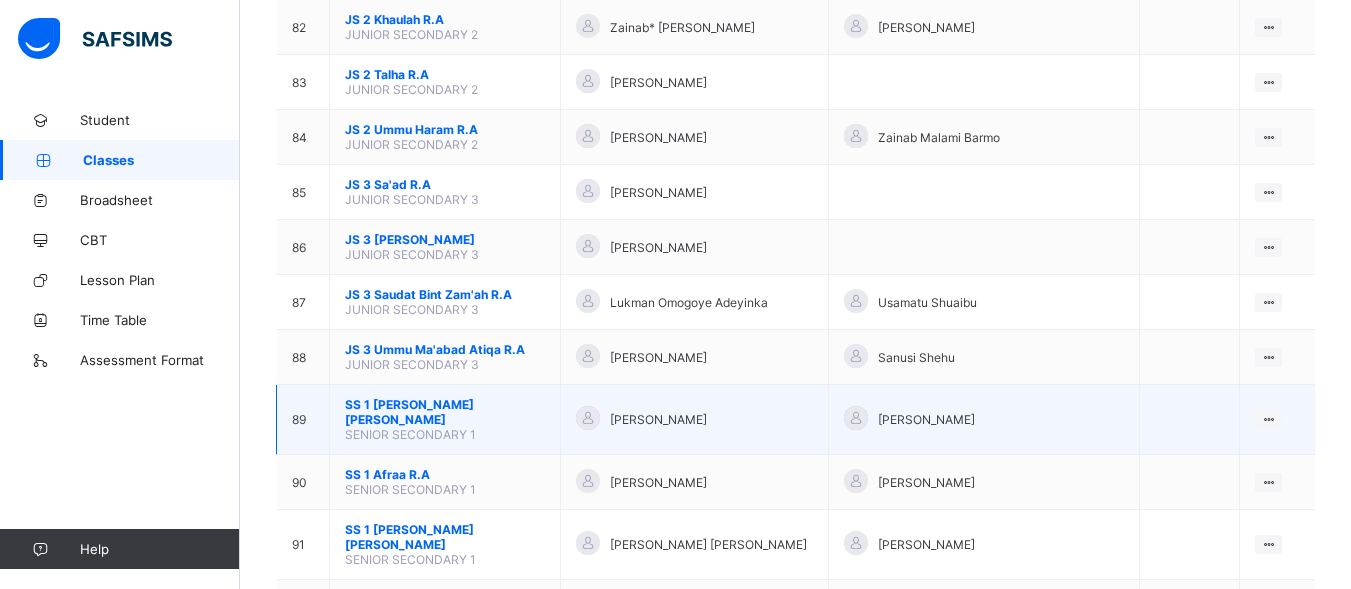 click on "SS 1   [PERSON_NAME] [PERSON_NAME]" at bounding box center [445, 412] 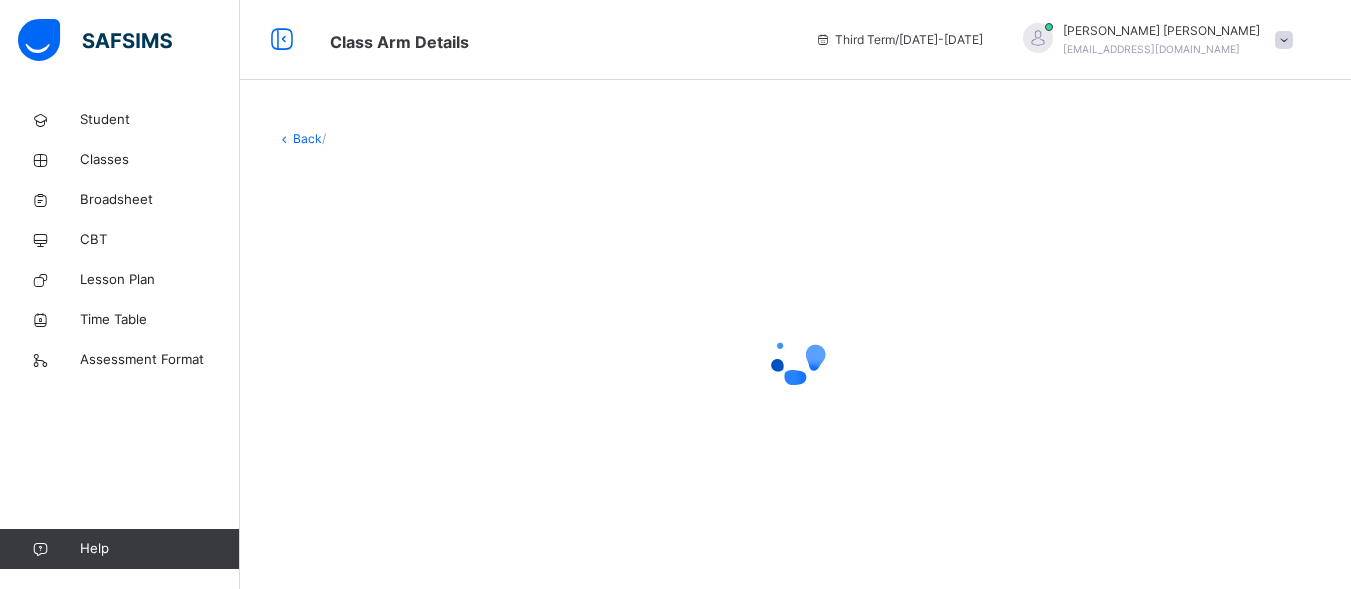 scroll, scrollTop: 0, scrollLeft: 0, axis: both 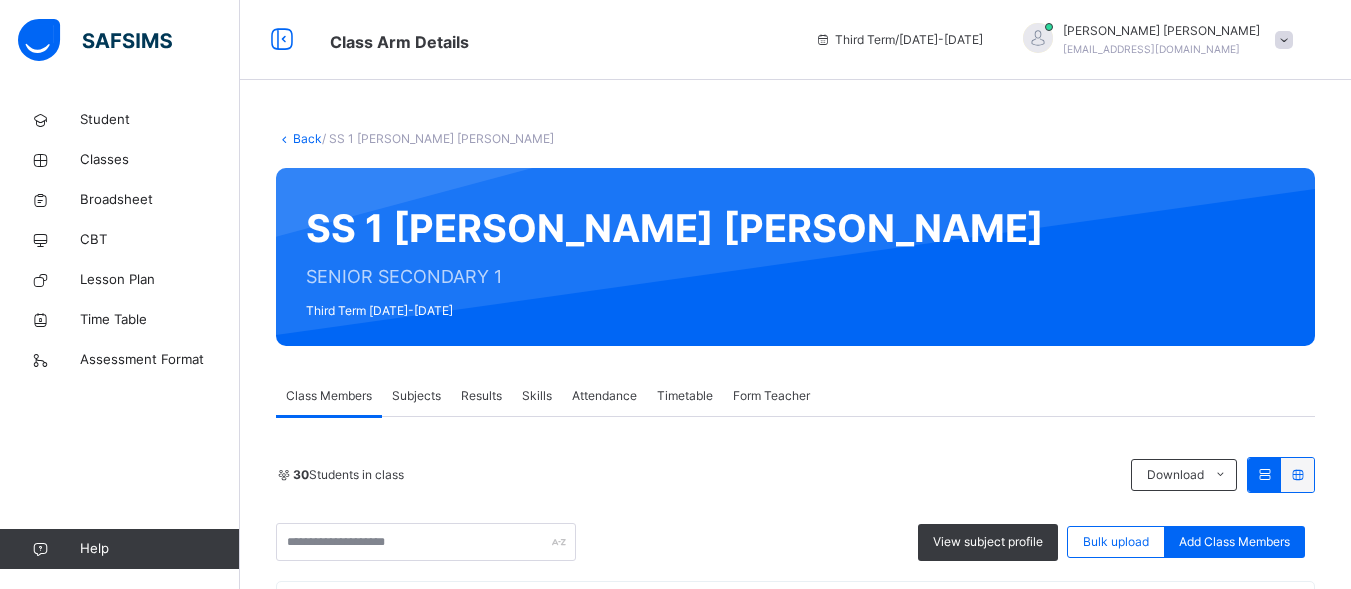click on "Subjects" at bounding box center [416, 396] 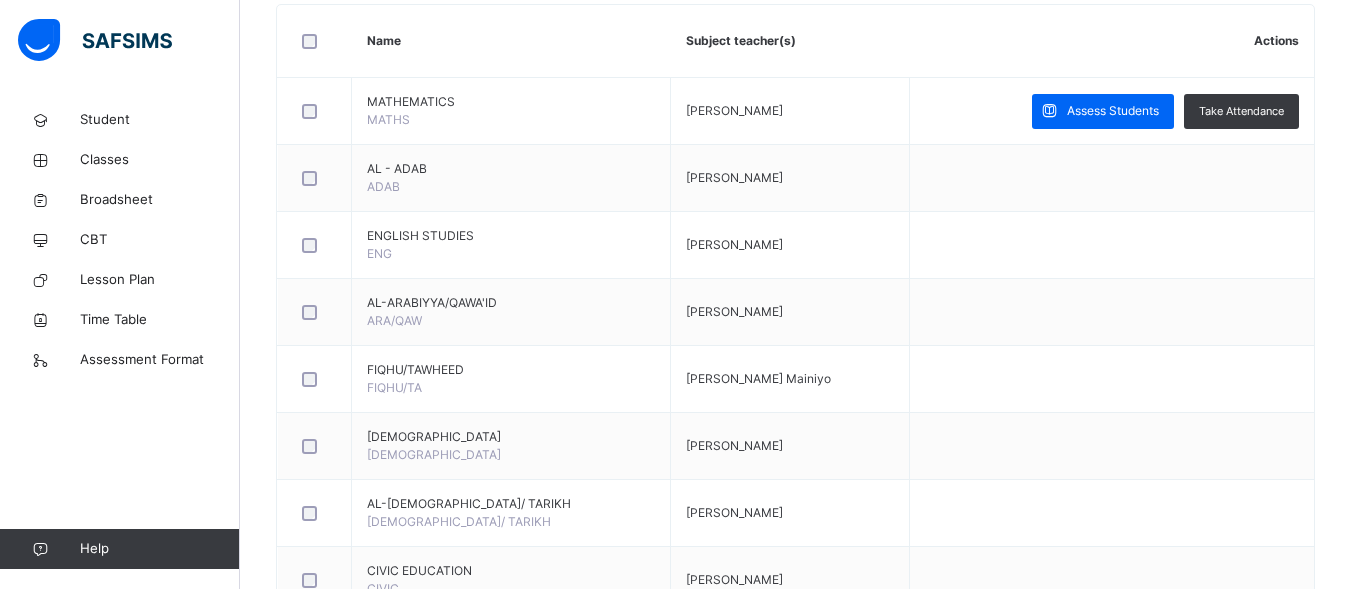 scroll, scrollTop: 520, scrollLeft: 0, axis: vertical 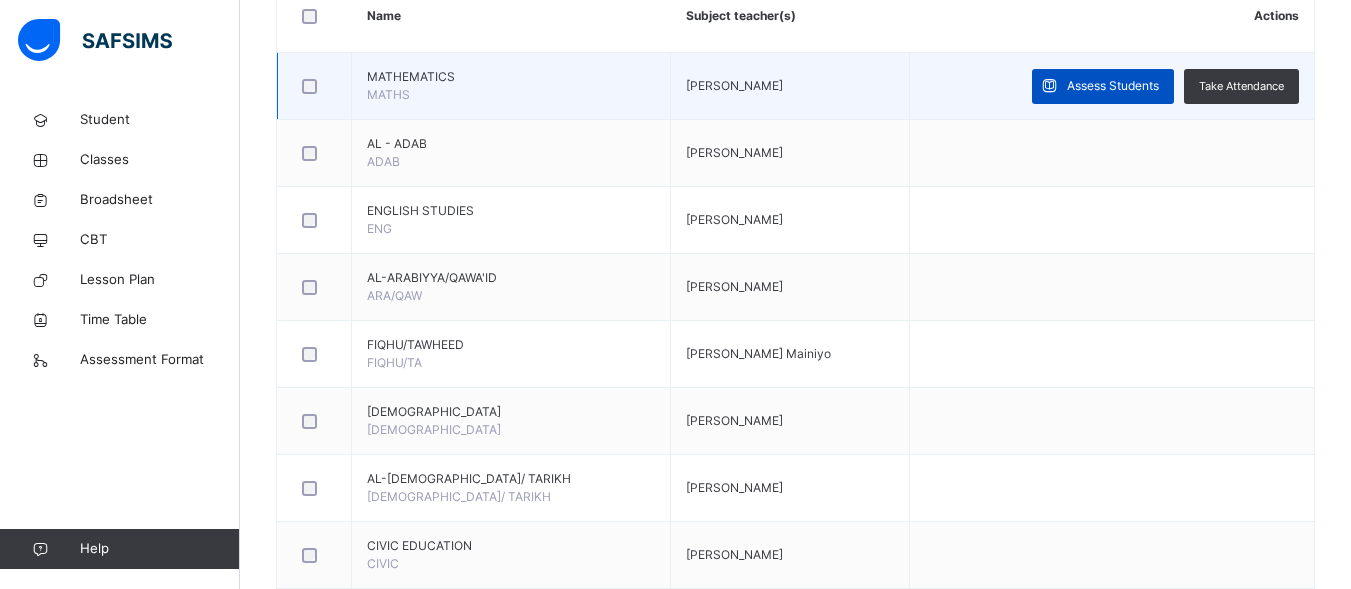 click on "Assess Students" at bounding box center [1113, 86] 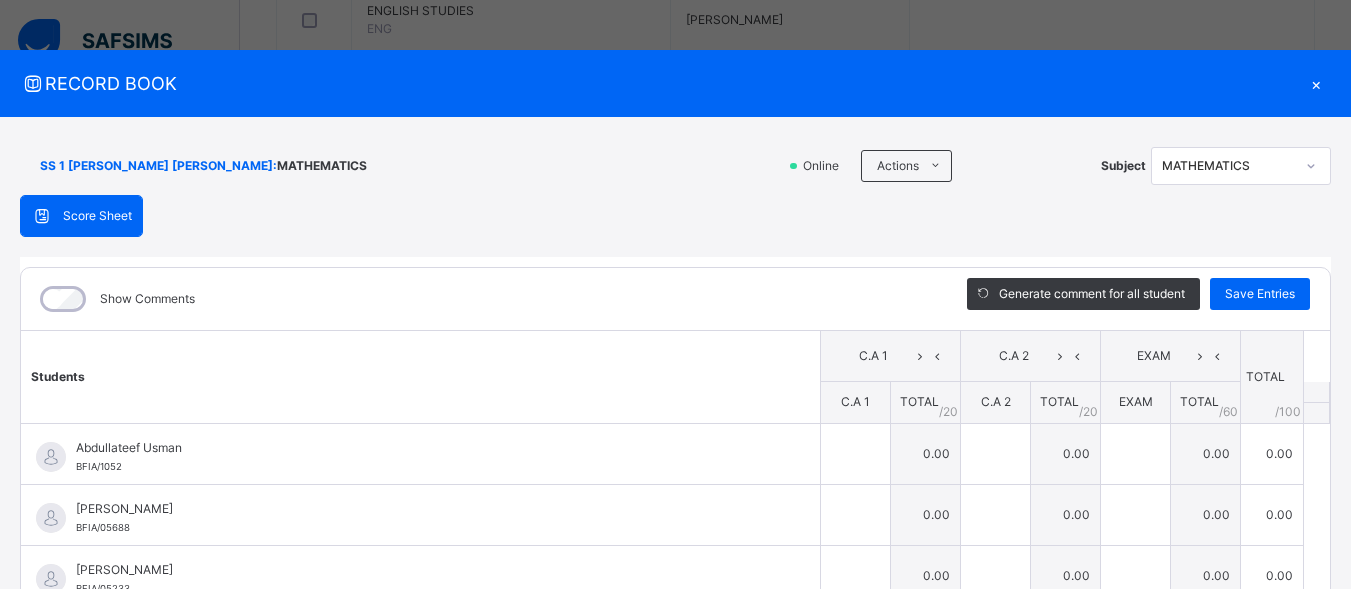 scroll, scrollTop: 680, scrollLeft: 0, axis: vertical 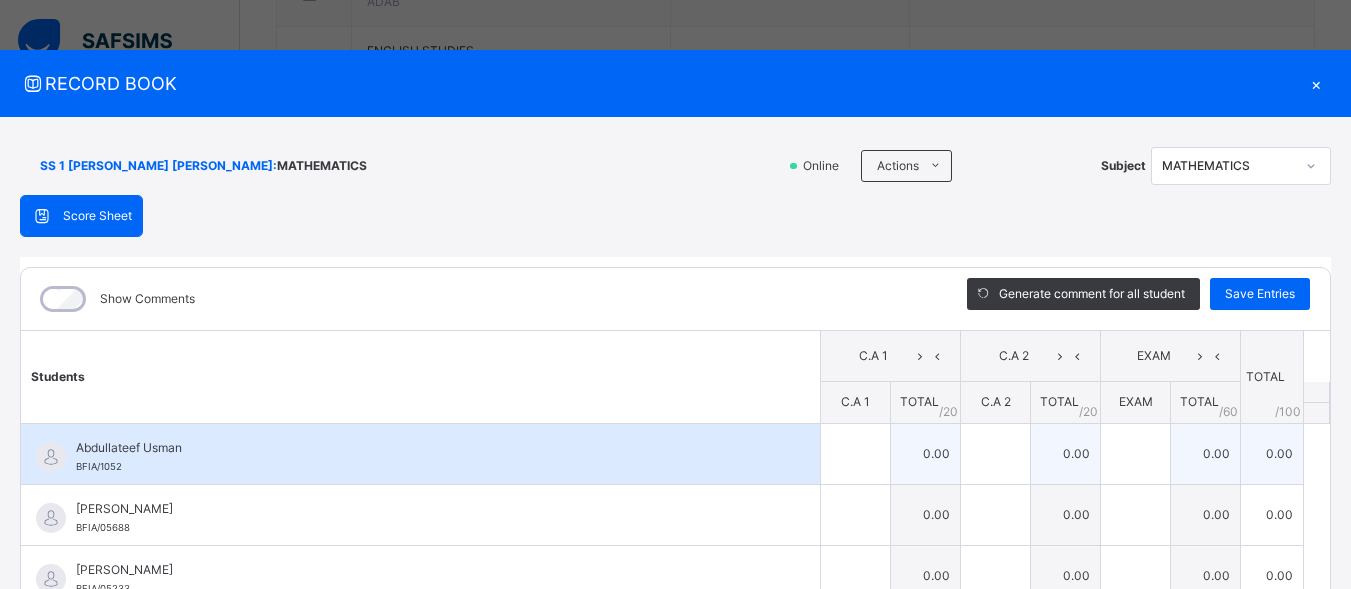 click on "Abdullateef  Usman" at bounding box center [425, 448] 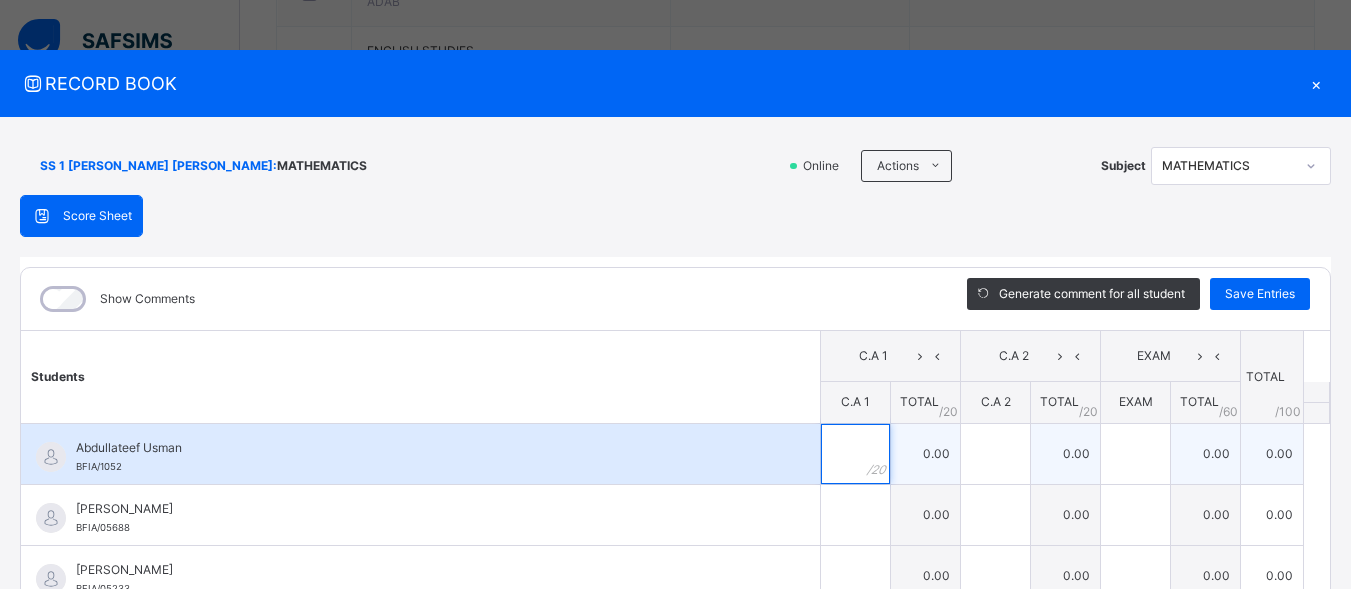 click at bounding box center [855, 454] 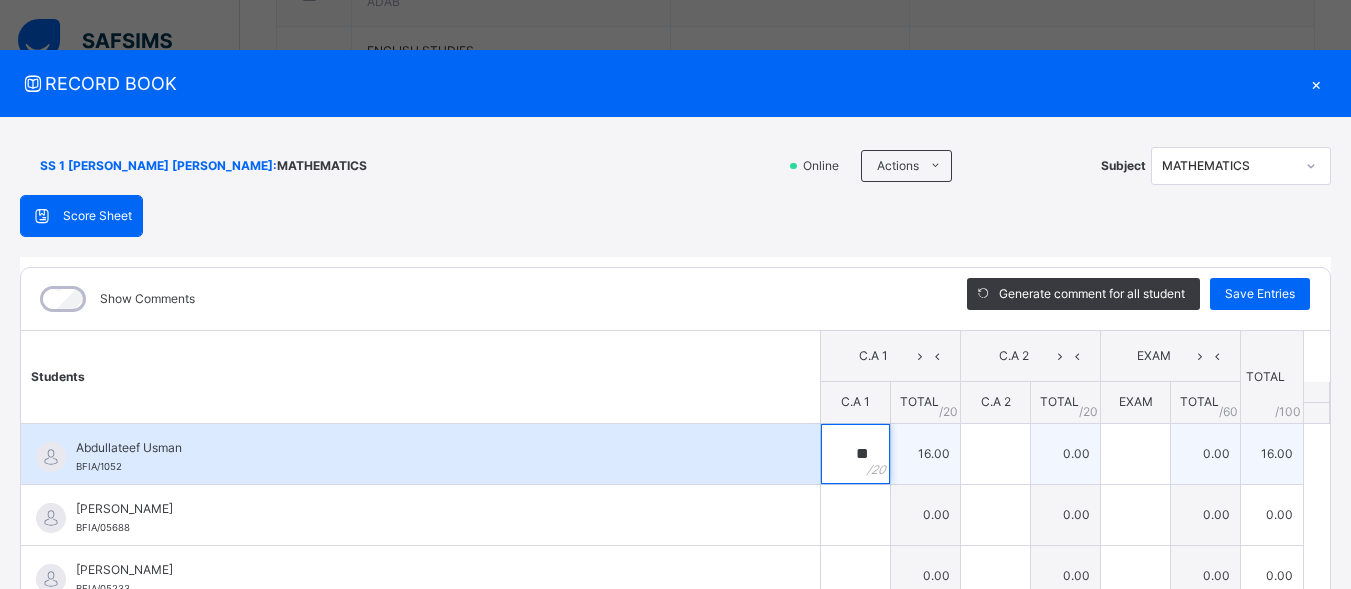 type on "**" 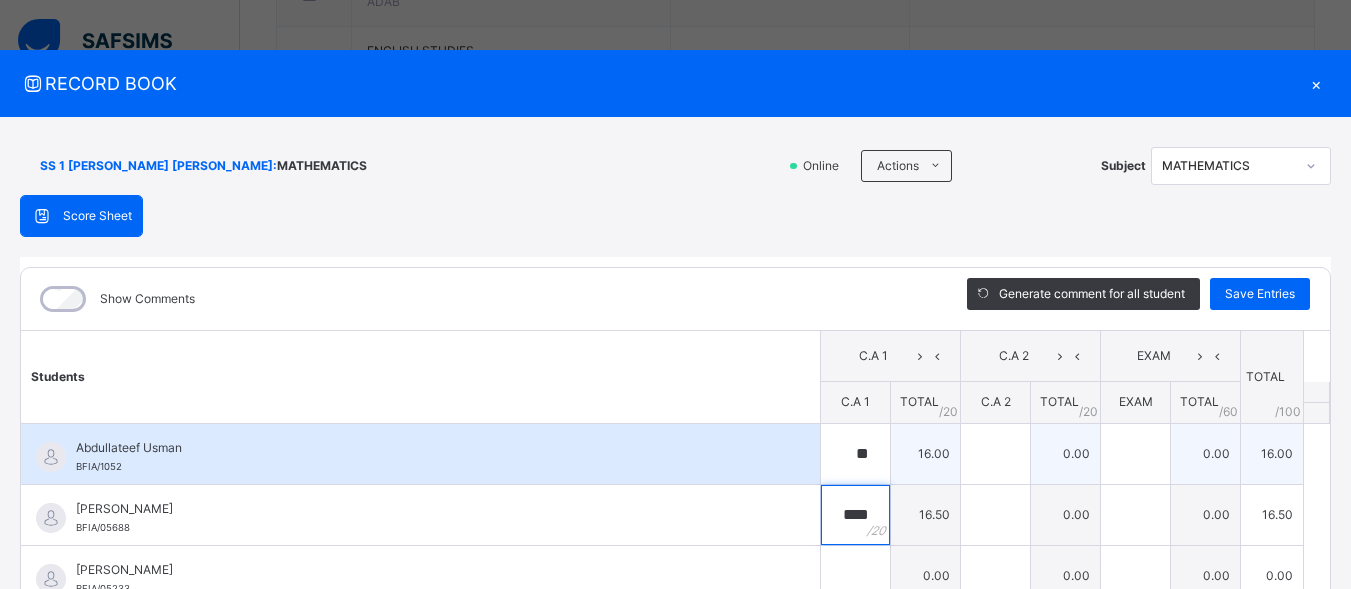 type on "****" 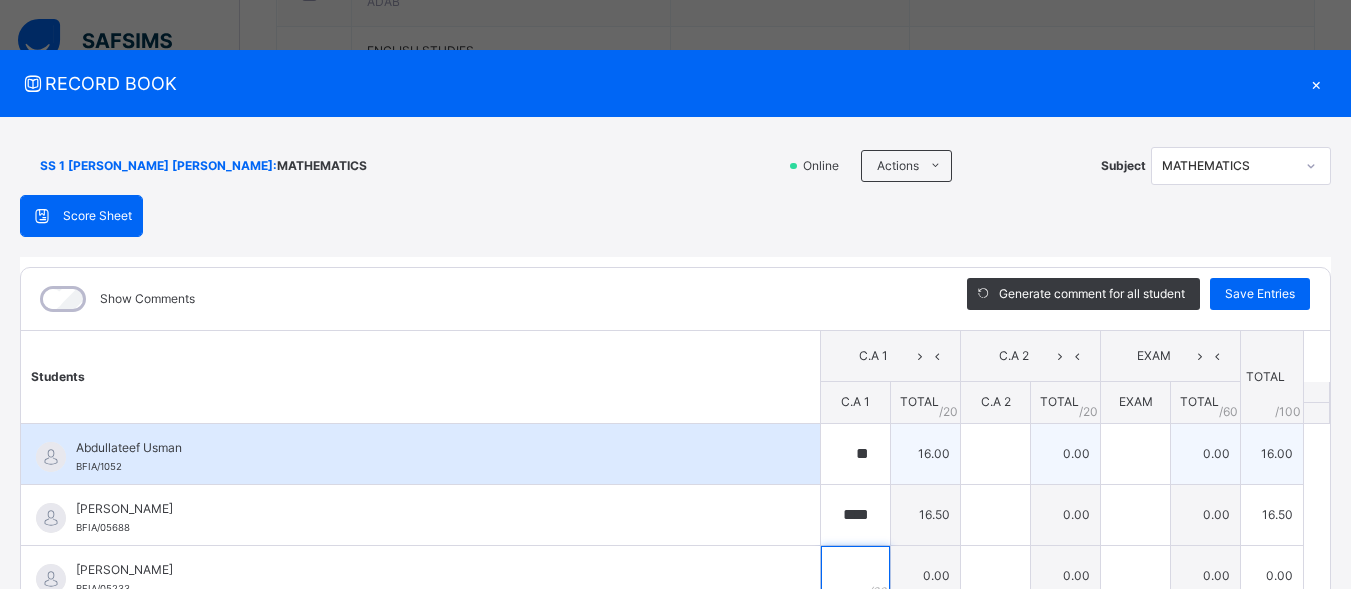 scroll, scrollTop: 17, scrollLeft: 0, axis: vertical 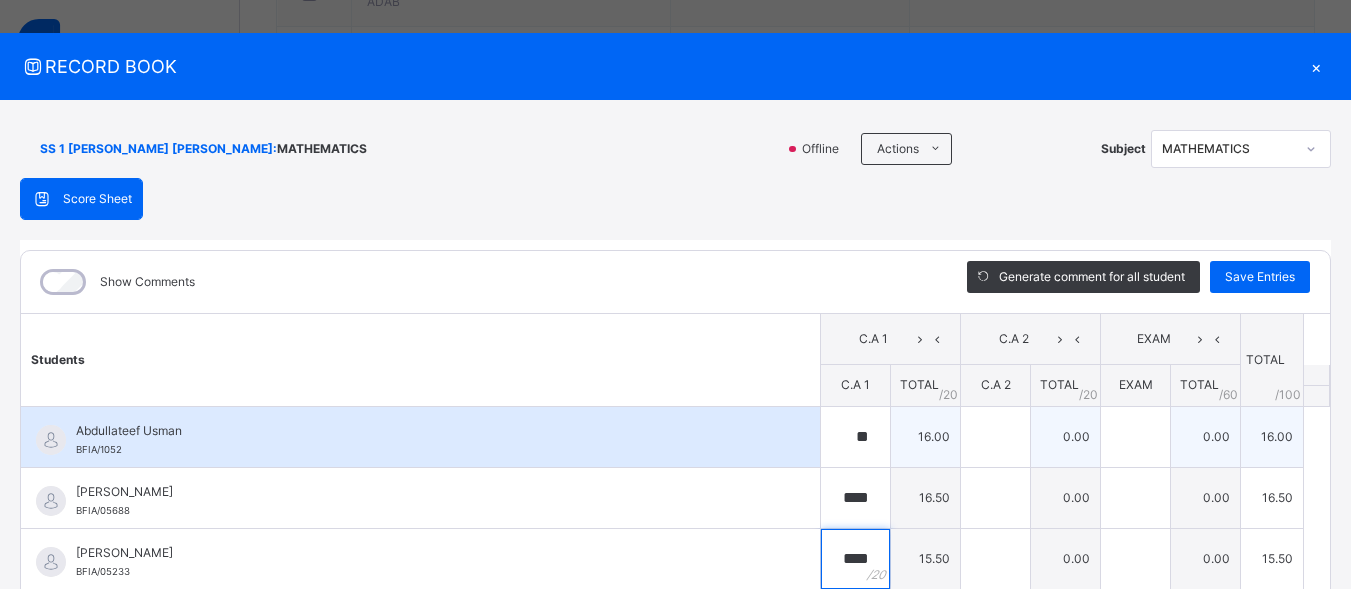 type on "****" 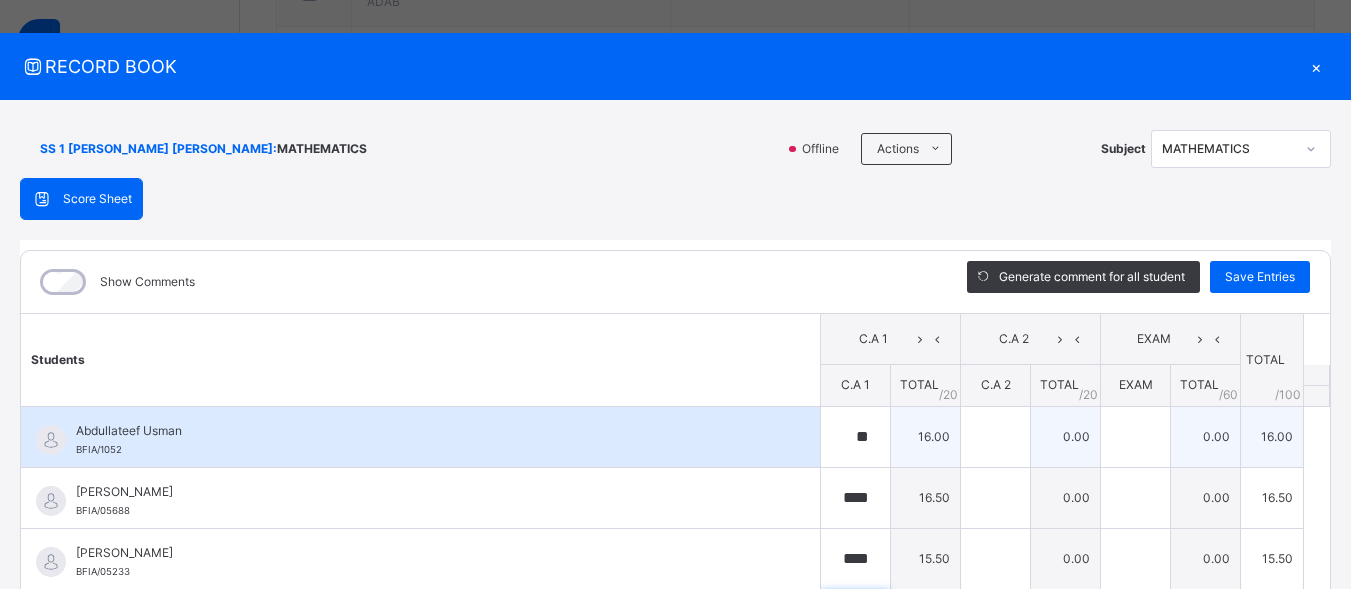 scroll, scrollTop: 322, scrollLeft: 0, axis: vertical 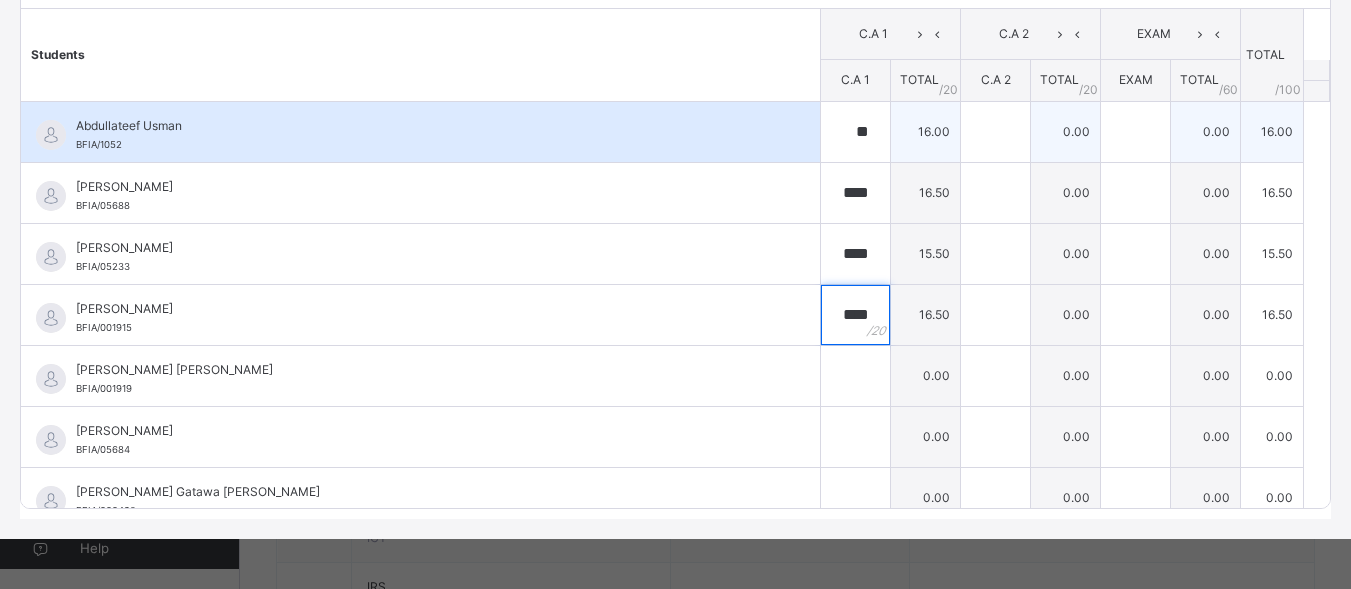 type on "****" 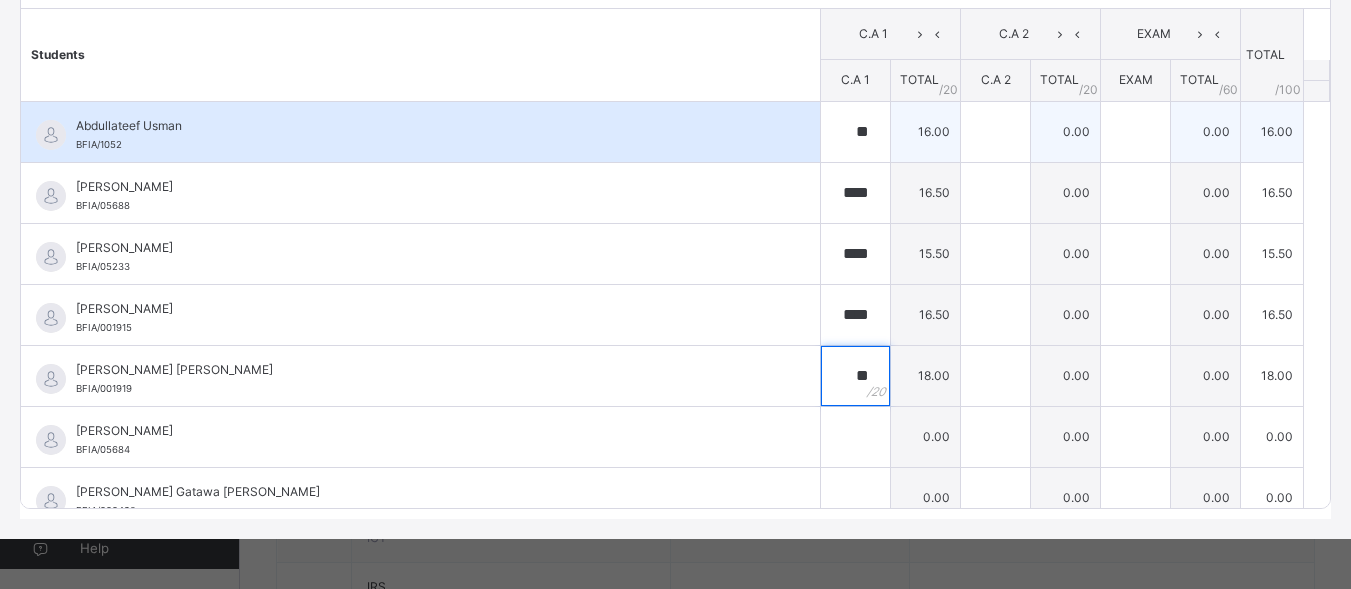 type on "**" 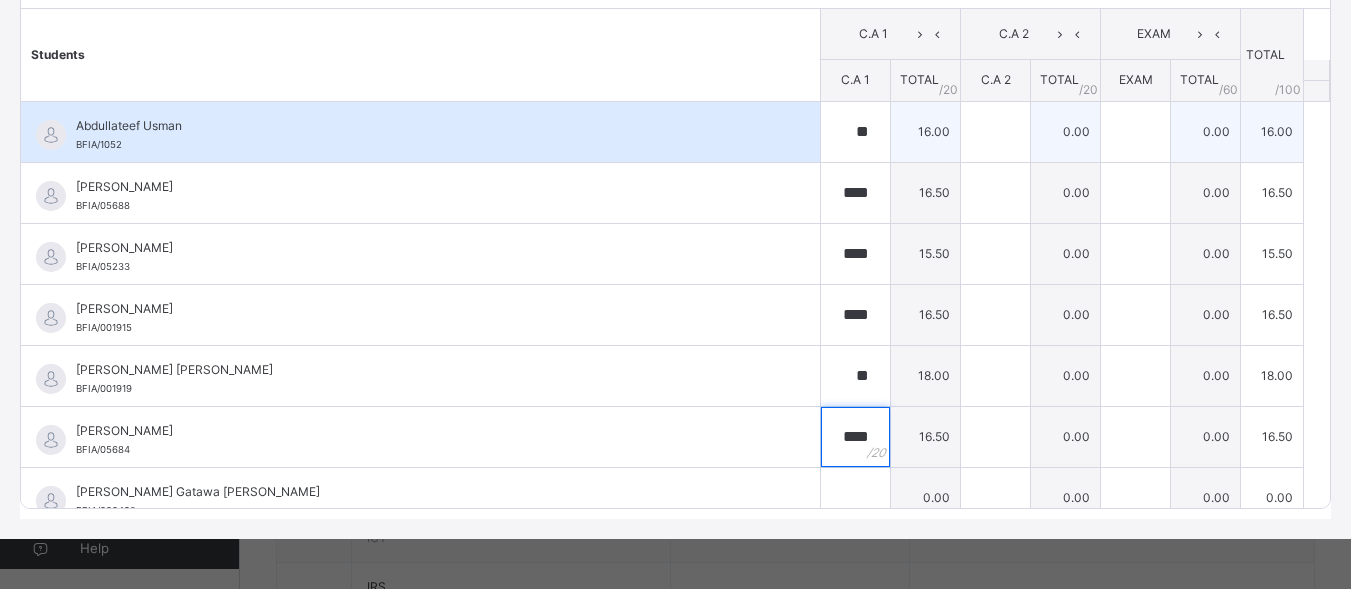 type on "****" 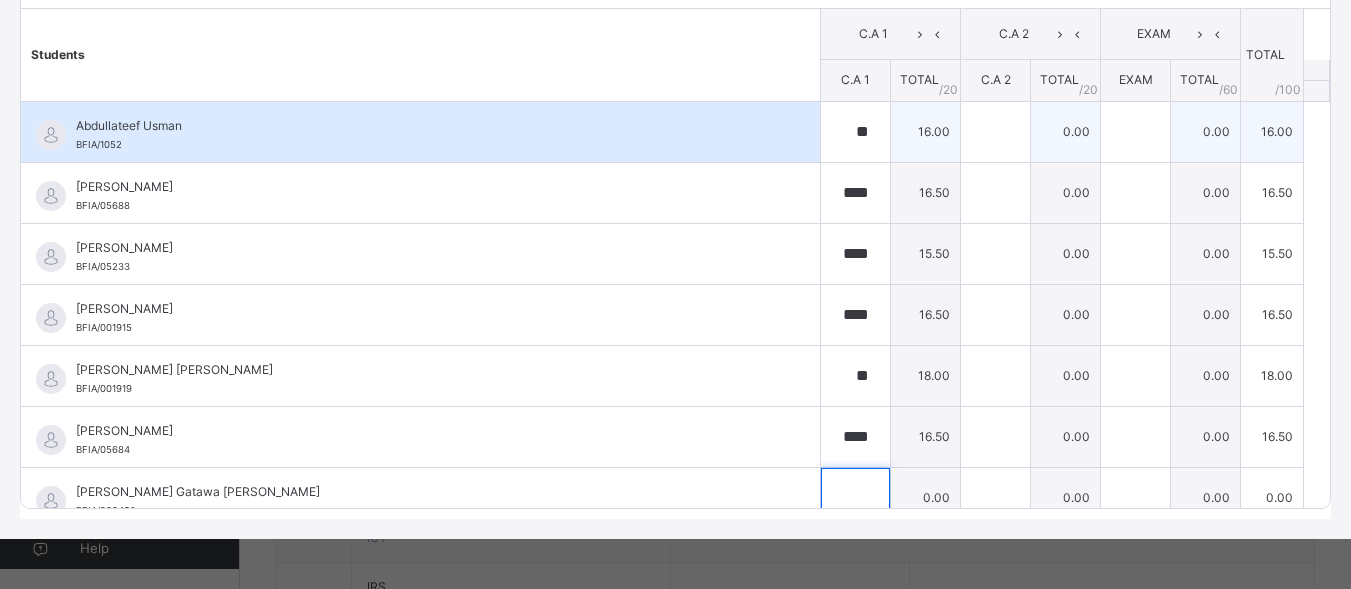 scroll, scrollTop: 20, scrollLeft: 0, axis: vertical 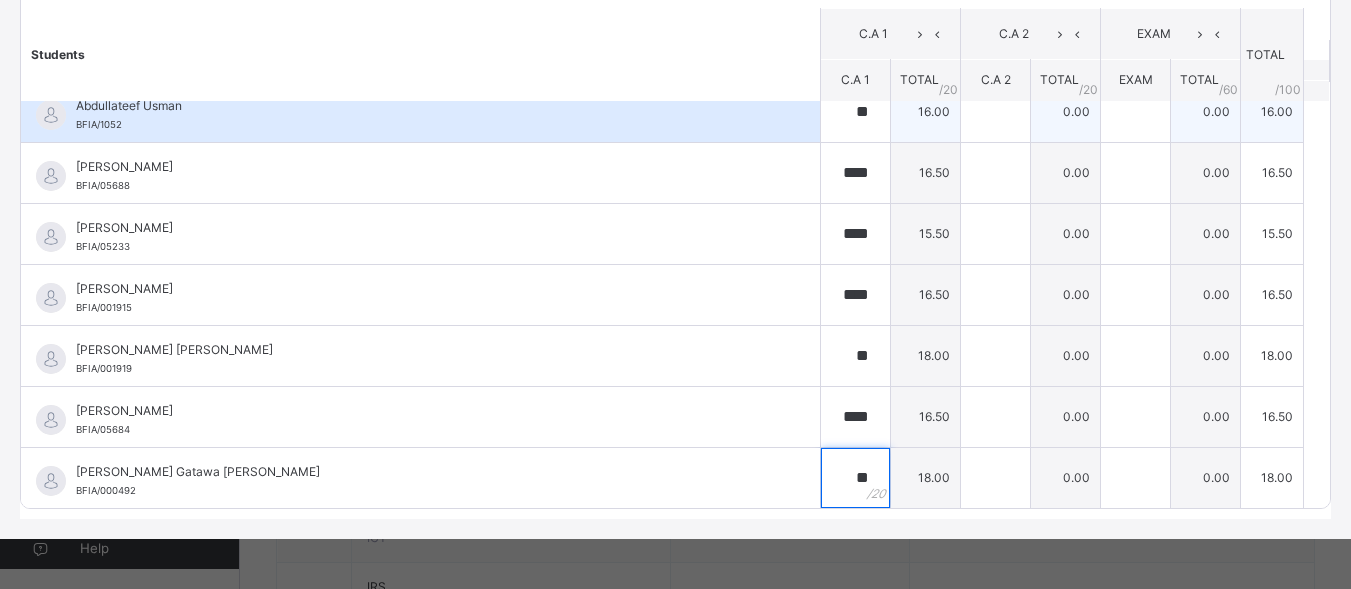 type on "**" 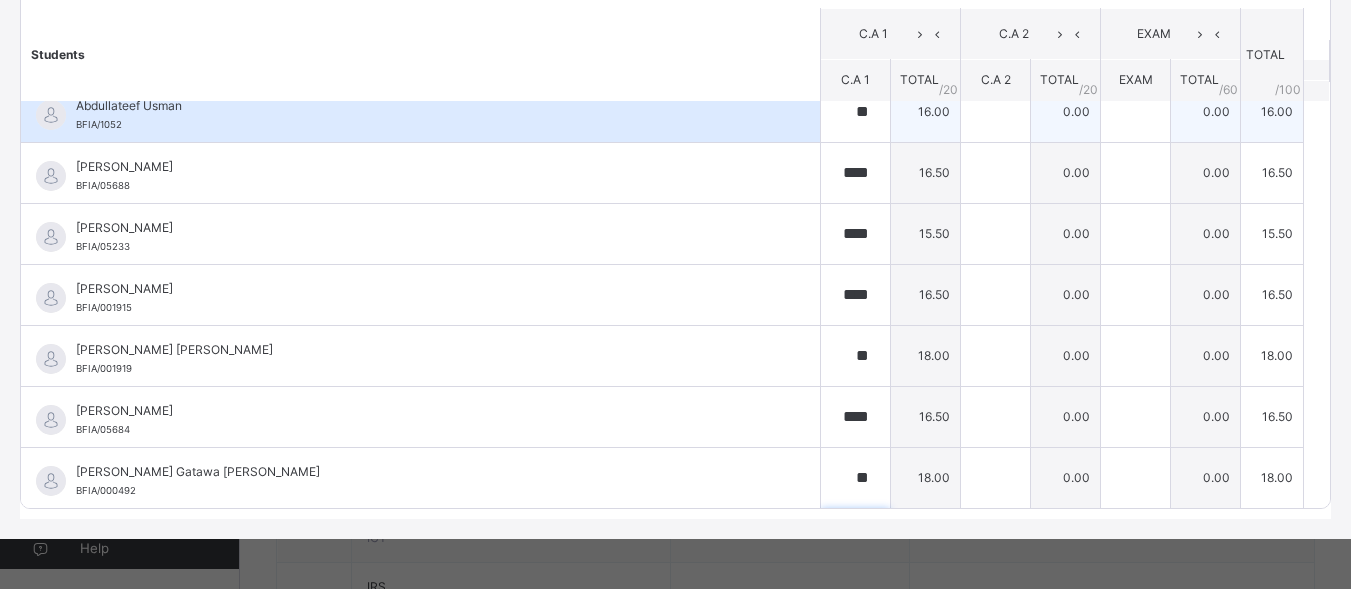 scroll, scrollTop: 301, scrollLeft: 0, axis: vertical 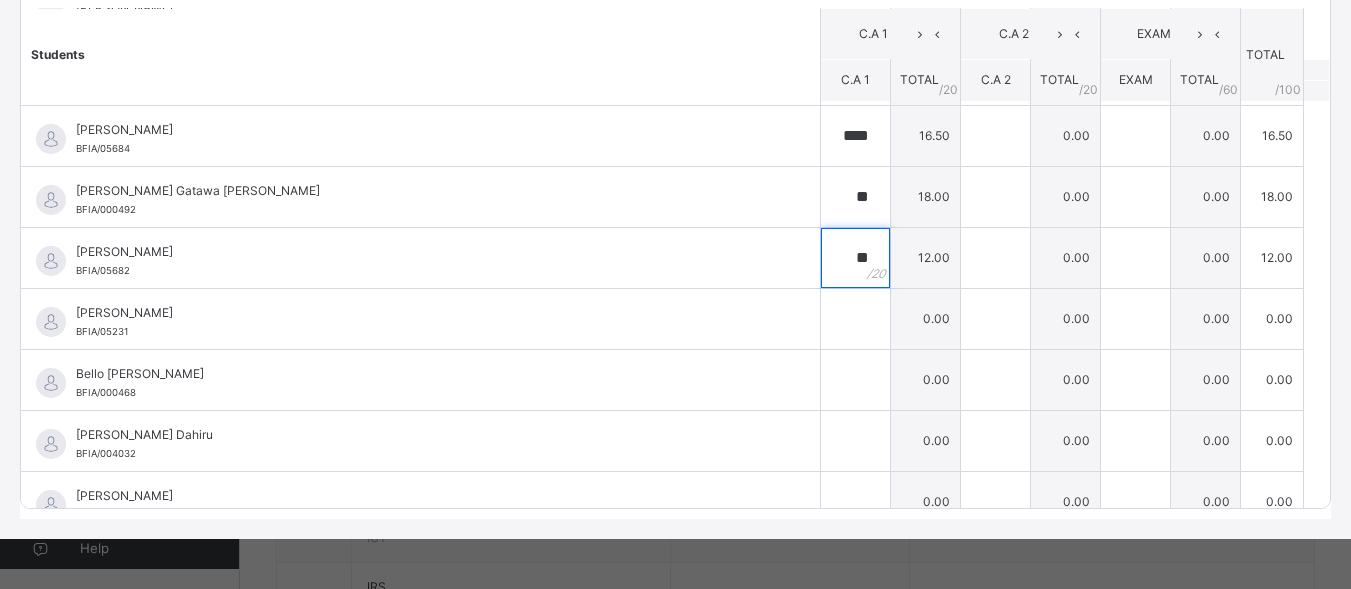 type on "**" 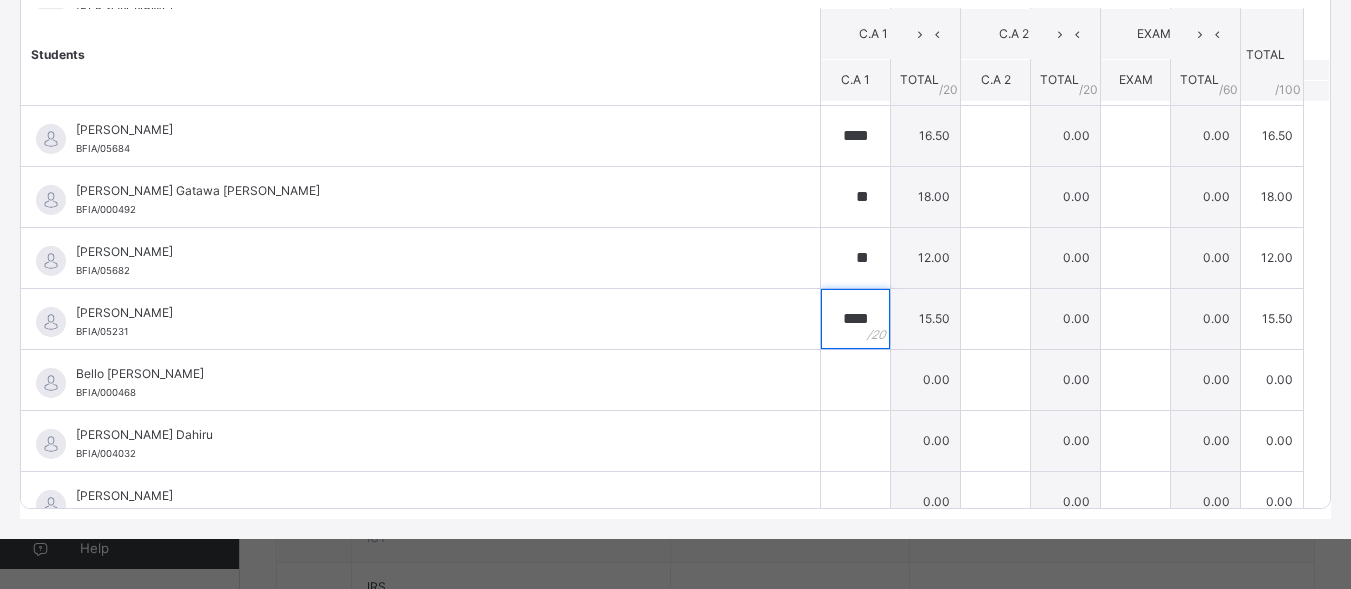 type on "****" 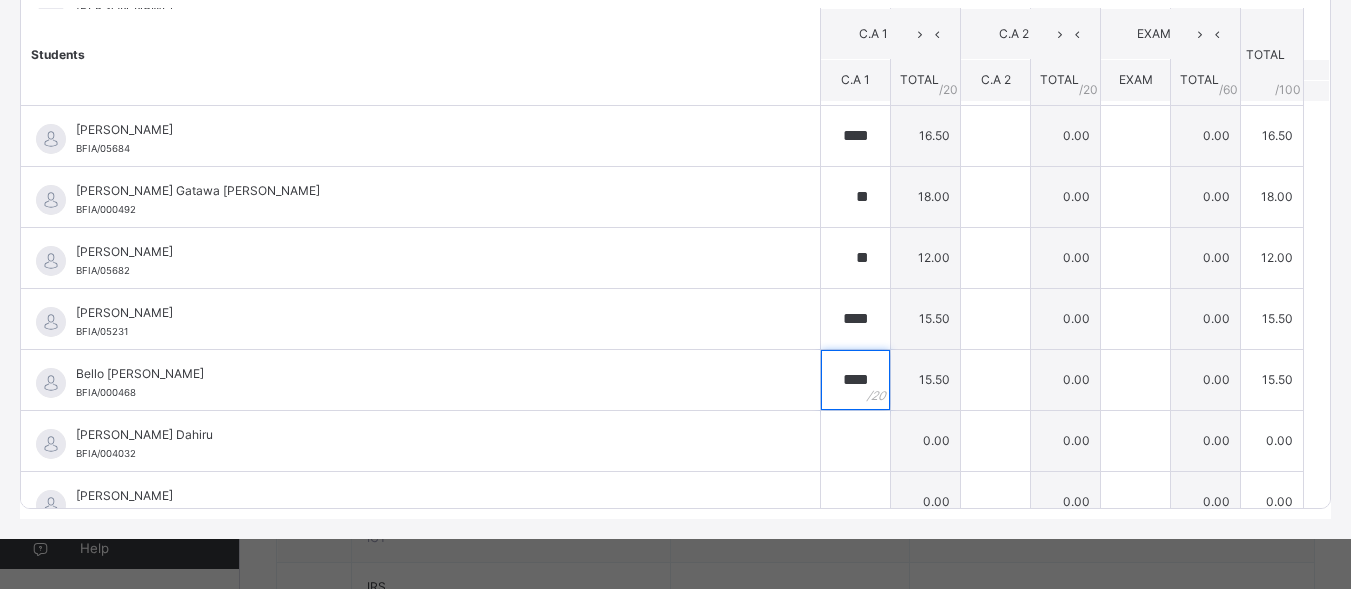 type on "****" 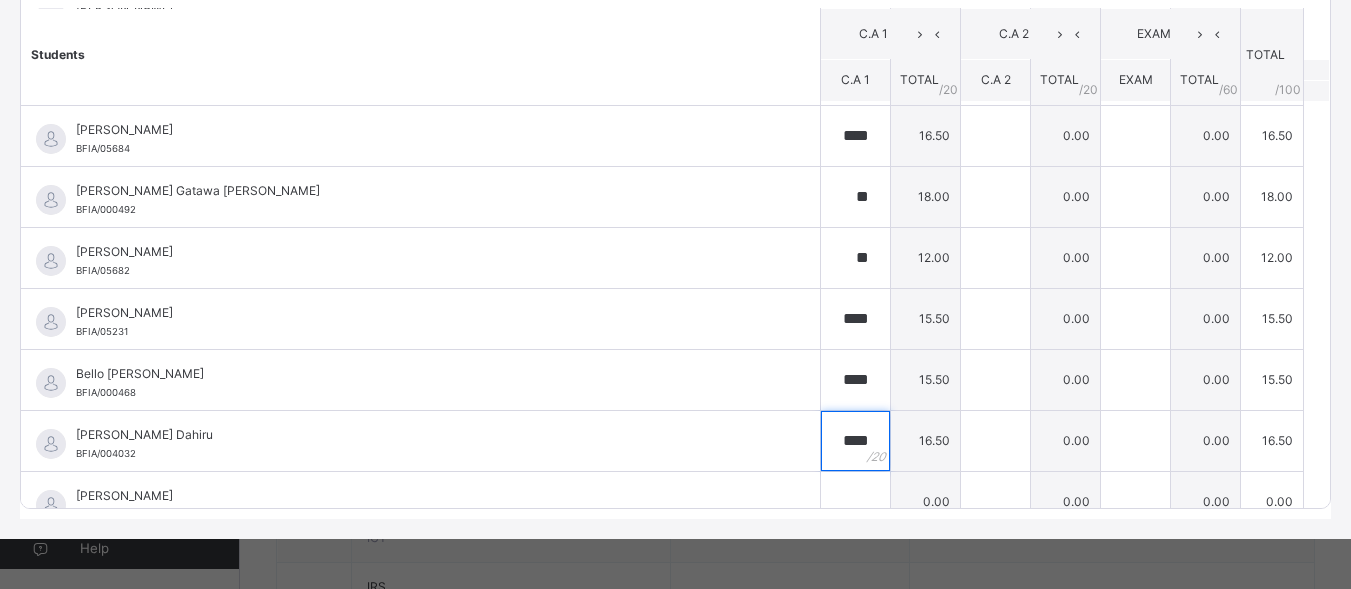 type on "****" 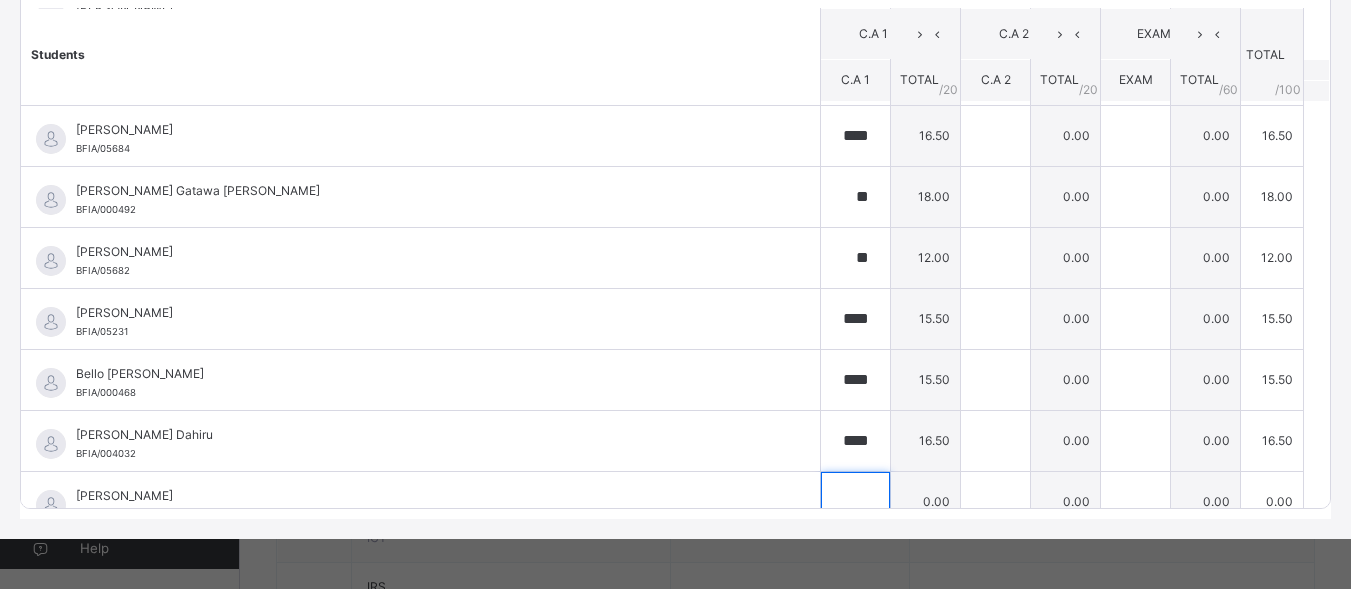 scroll, scrollTop: 325, scrollLeft: 0, axis: vertical 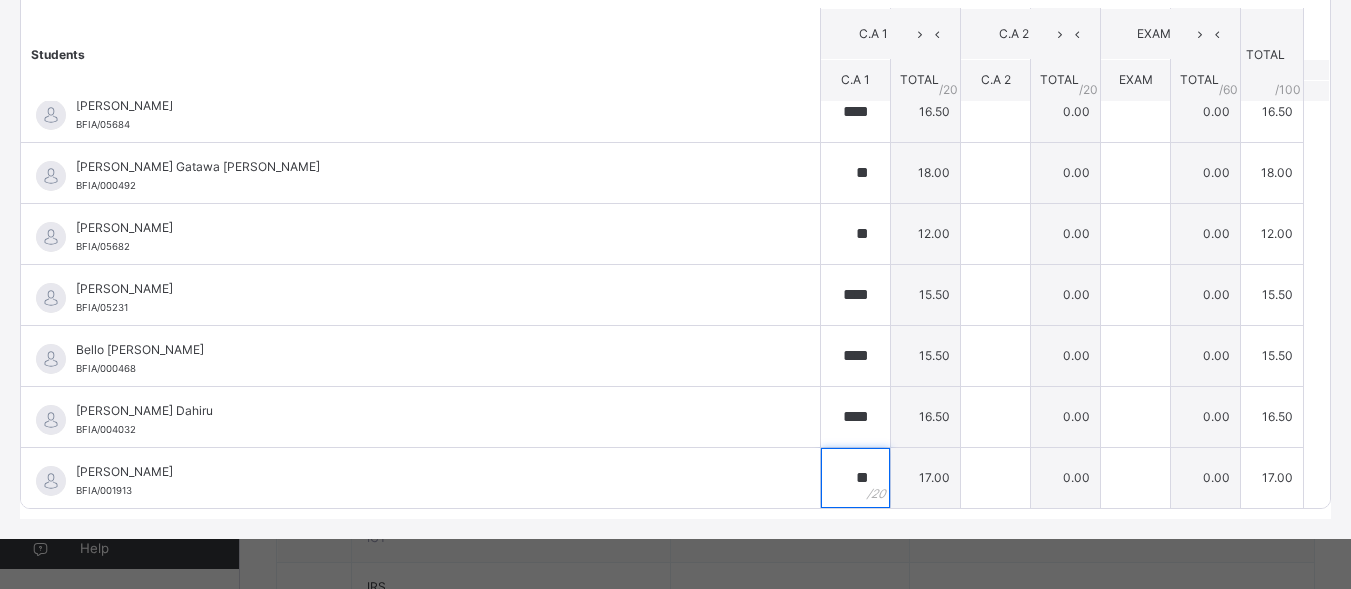 type on "**" 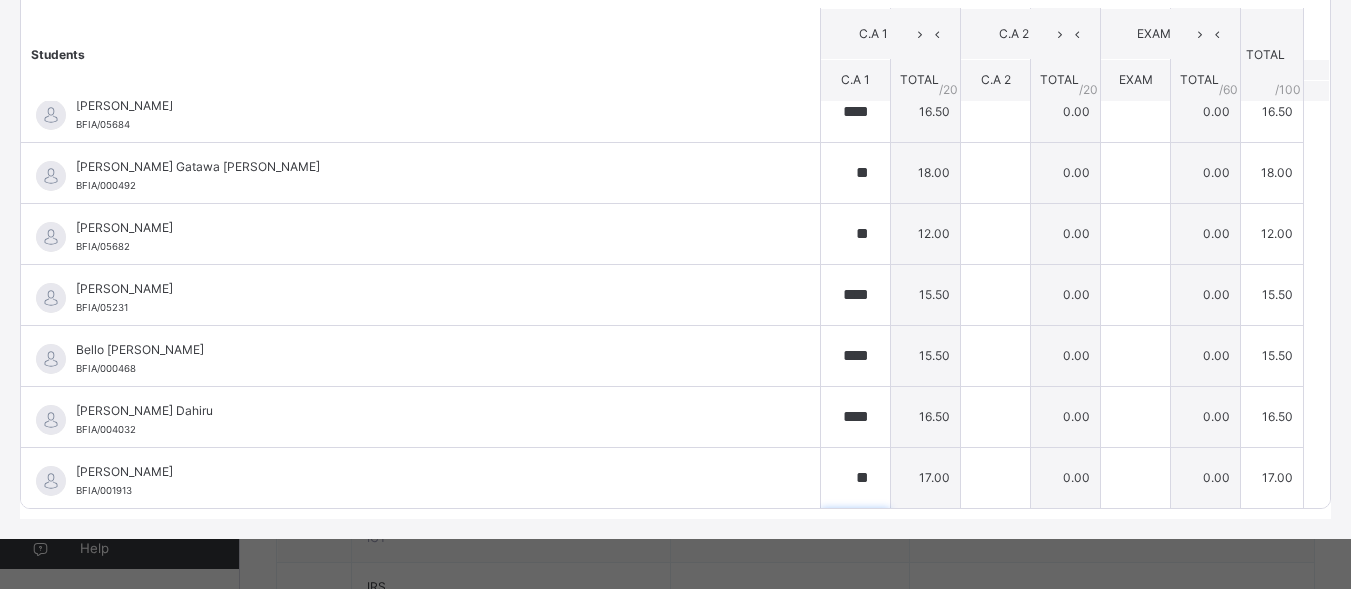 scroll, scrollTop: 606, scrollLeft: 0, axis: vertical 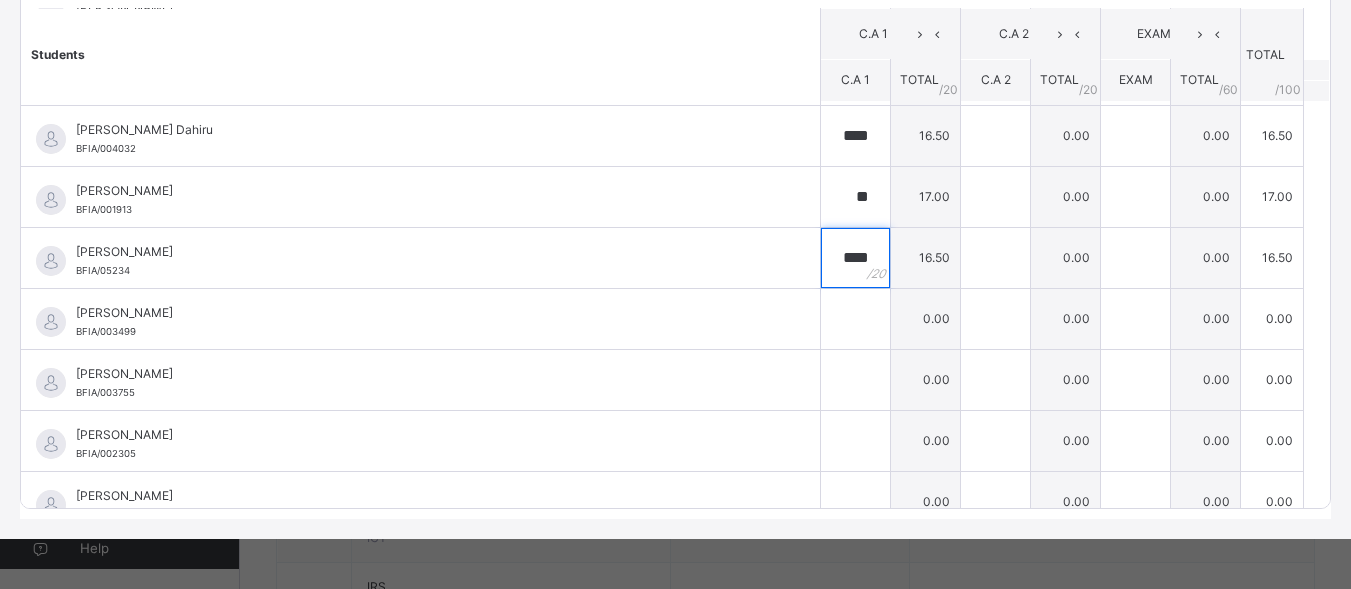 type on "****" 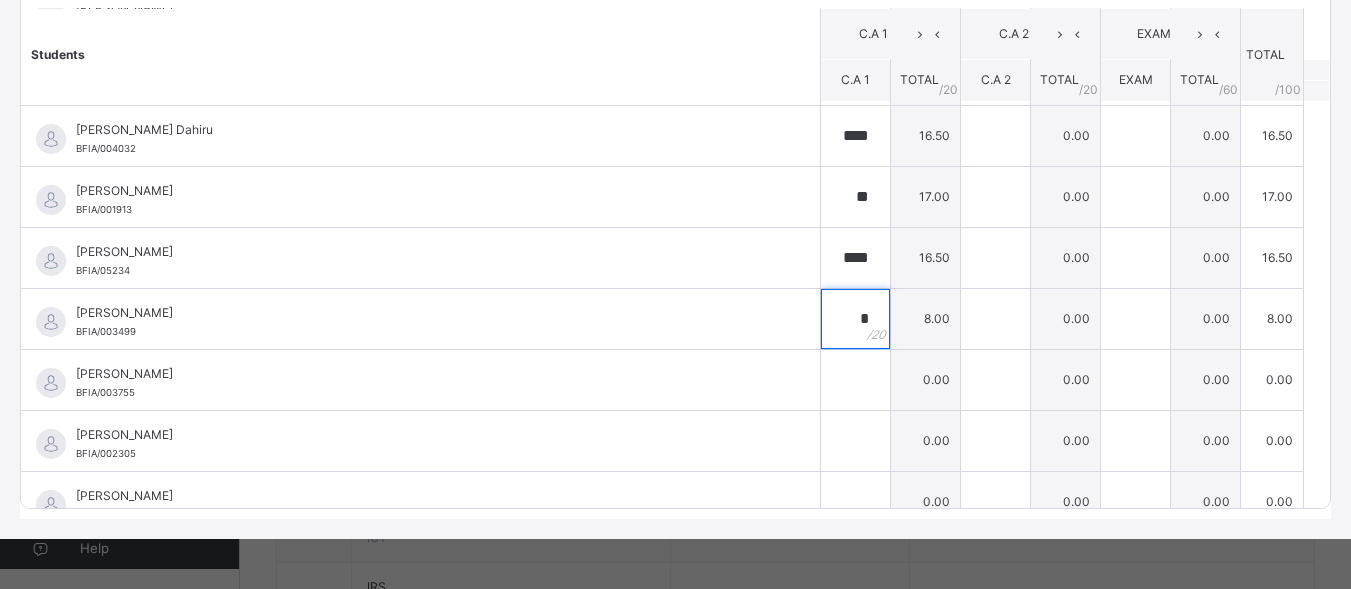 type on "*" 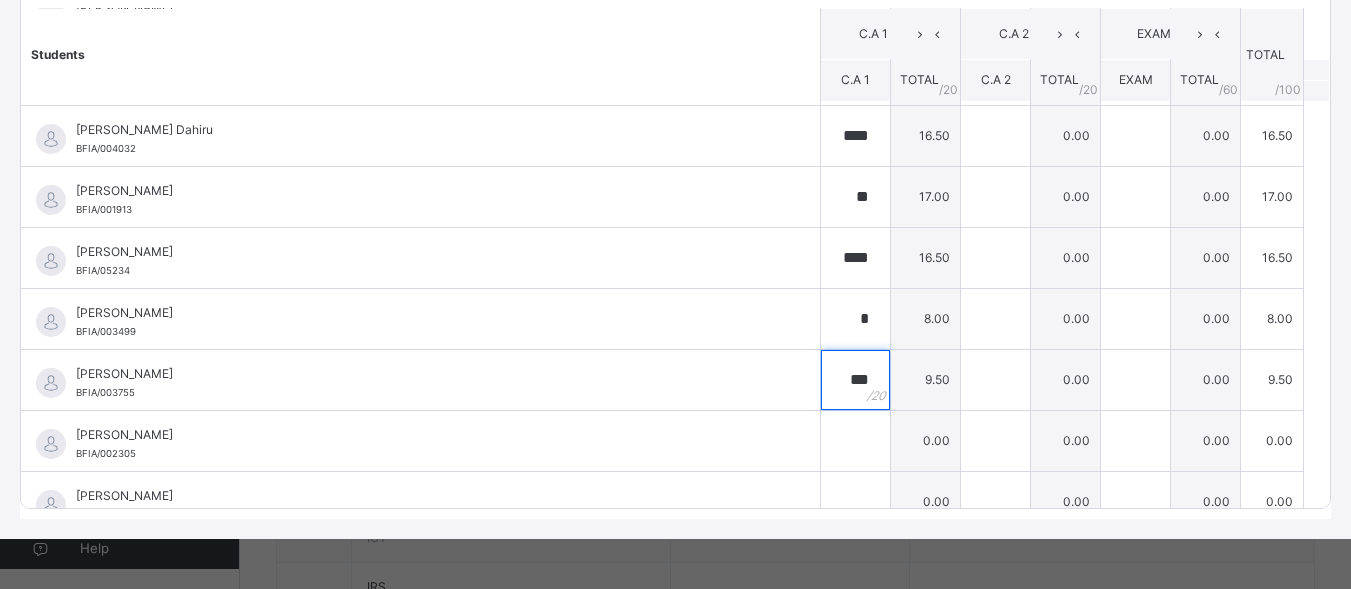 type on "***" 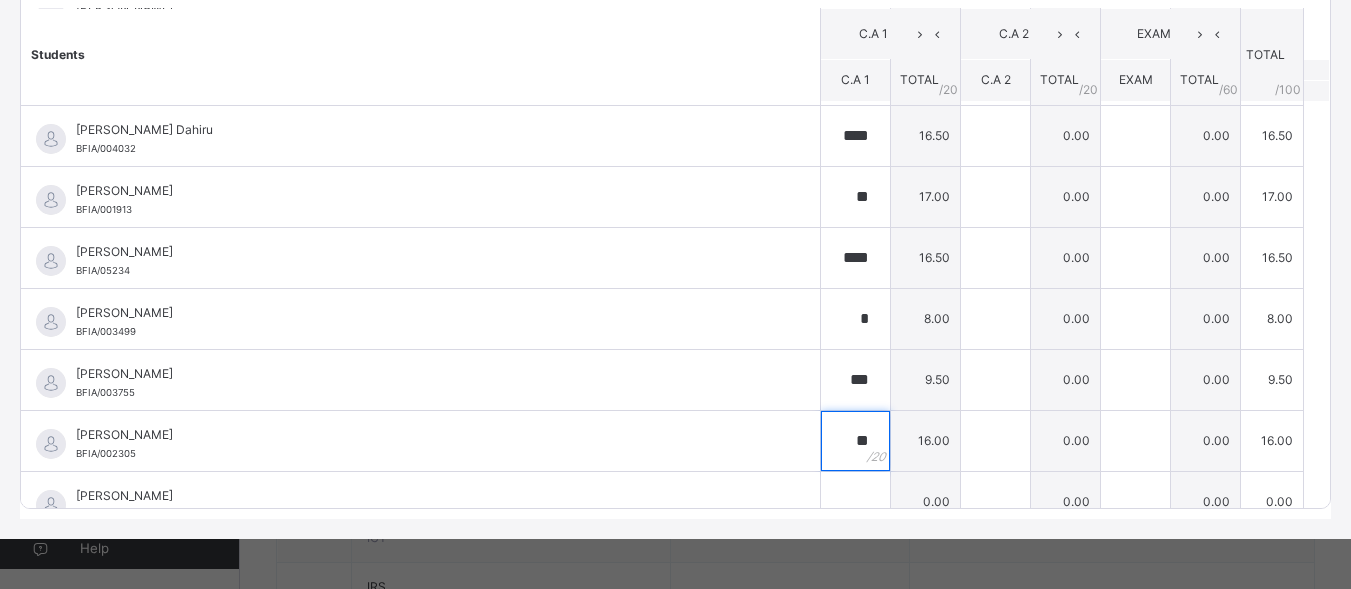 type on "**" 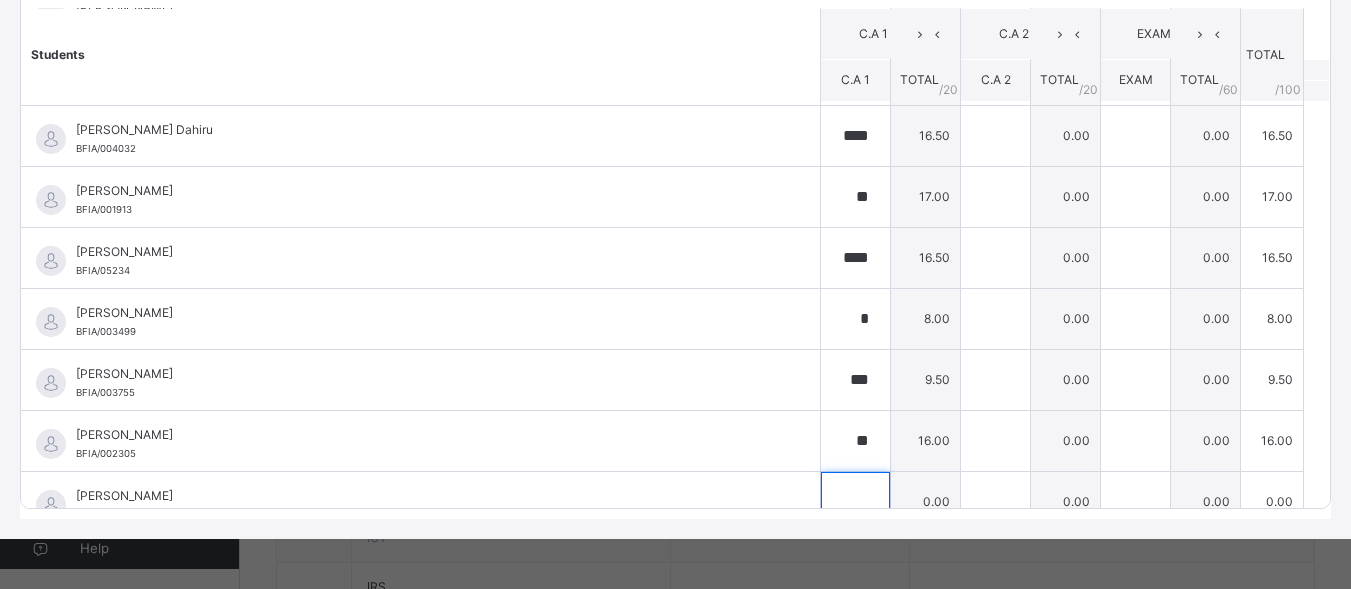 scroll, scrollTop: 630, scrollLeft: 0, axis: vertical 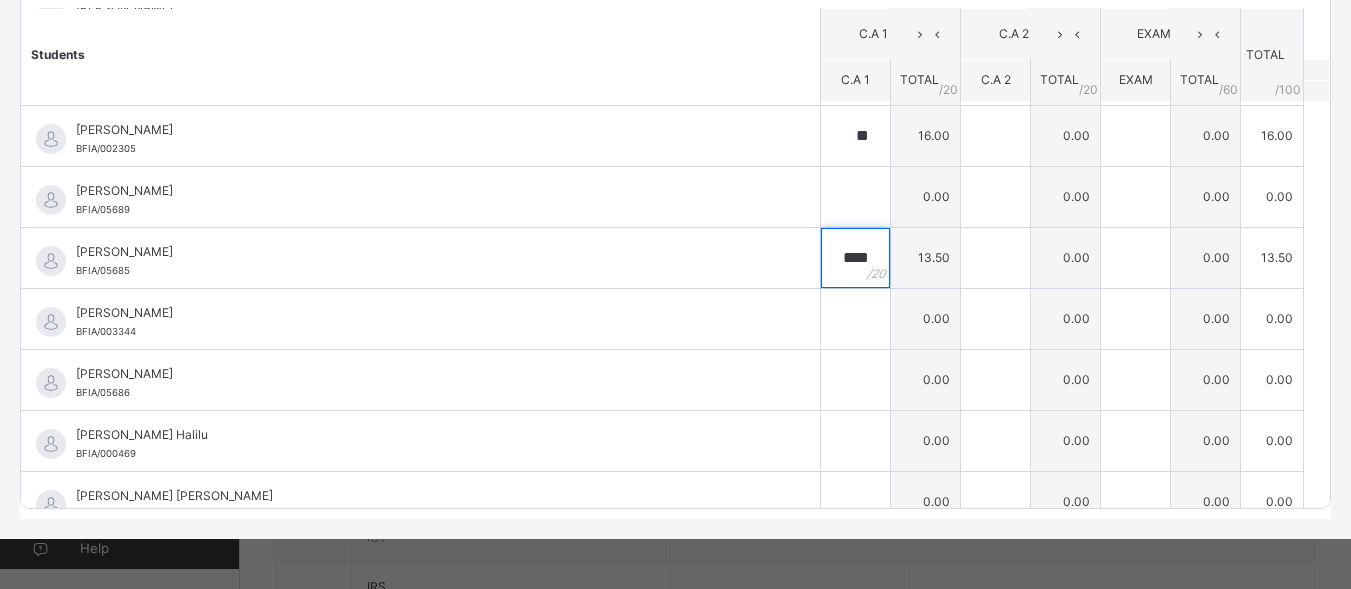 type on "****" 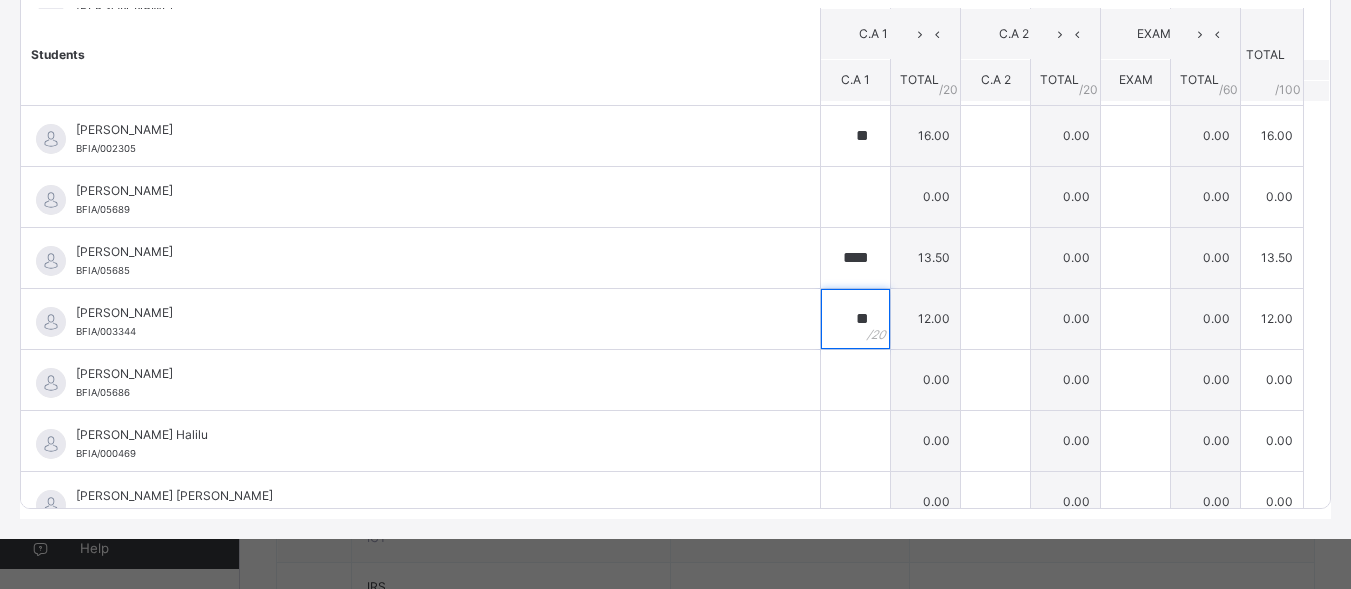 type on "**" 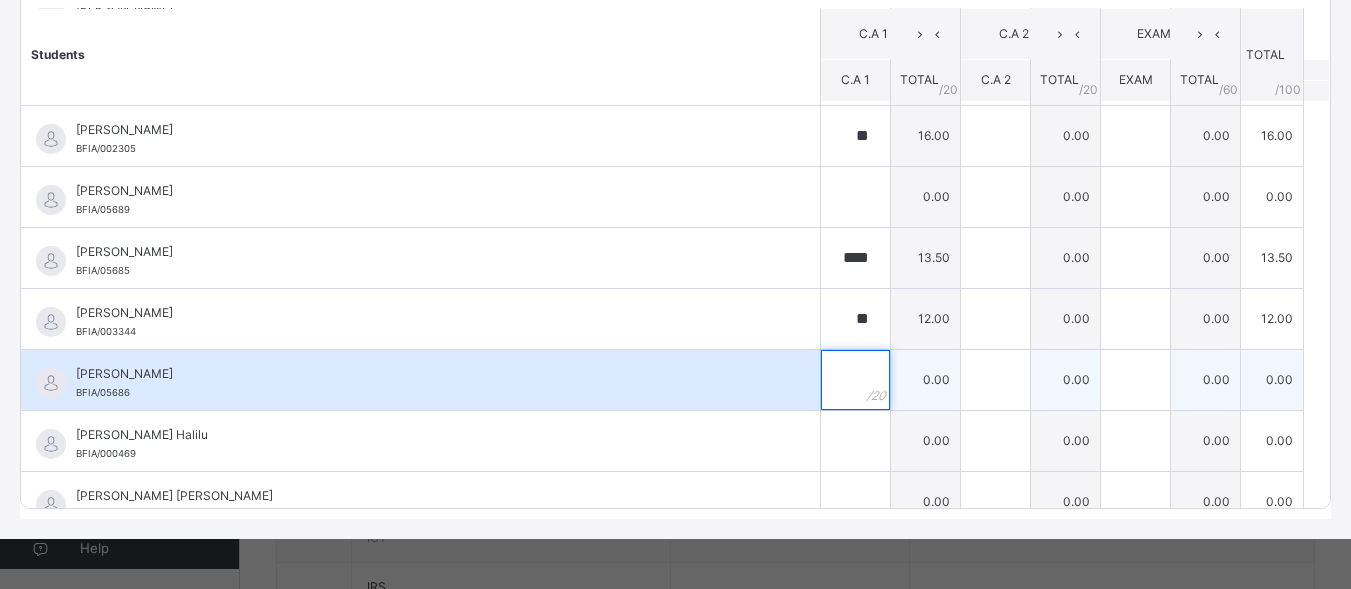 click at bounding box center (855, 380) 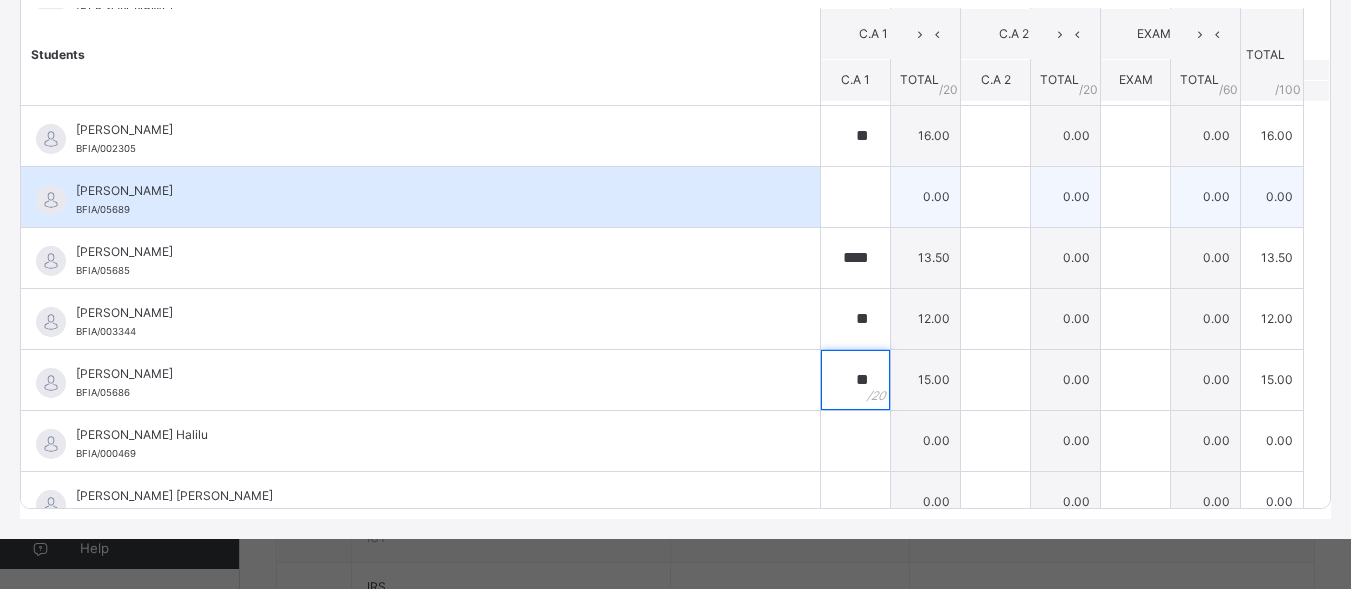 type on "**" 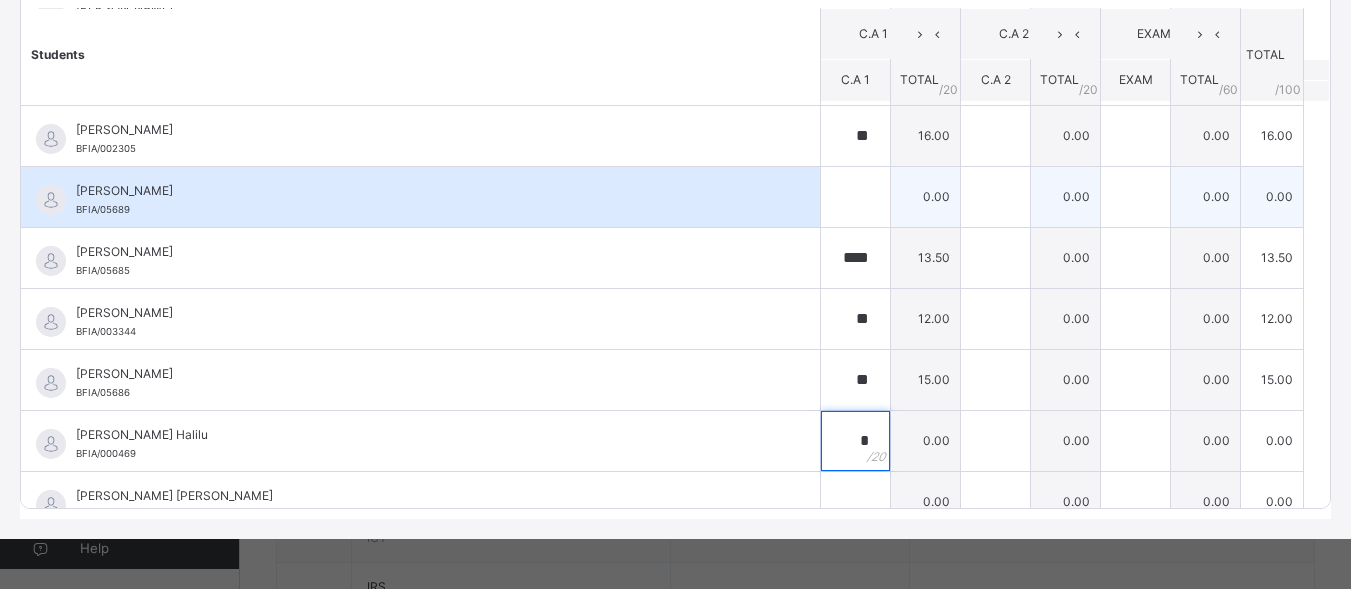type on "*" 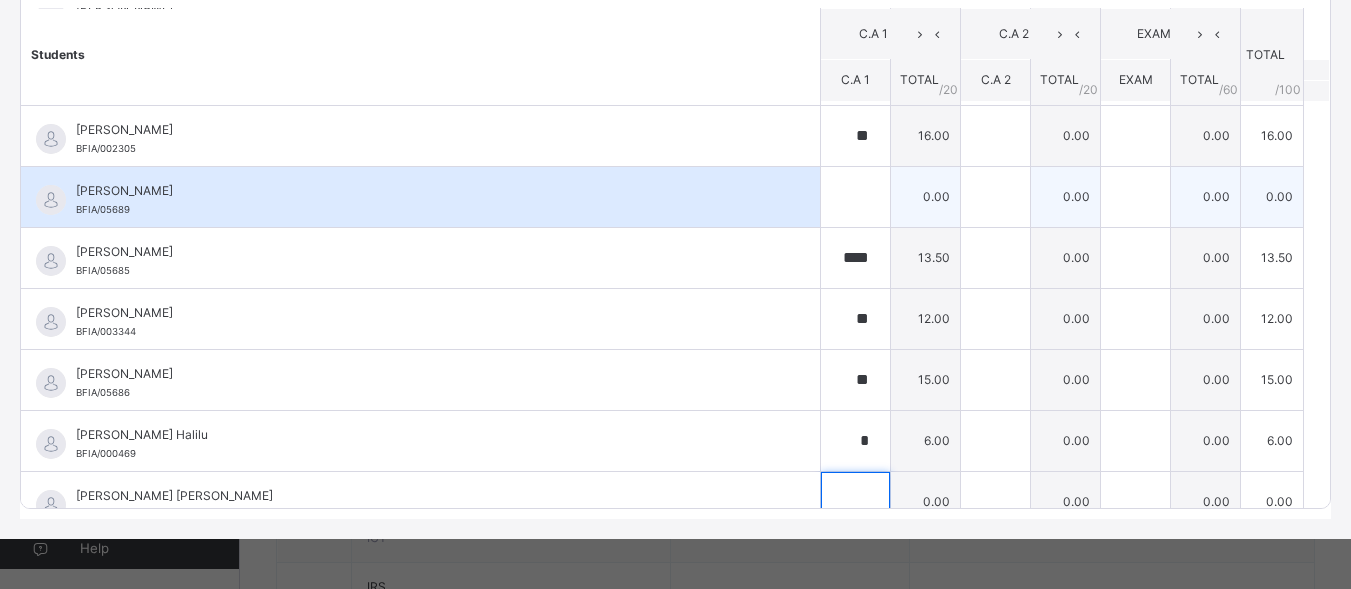 scroll, scrollTop: 935, scrollLeft: 0, axis: vertical 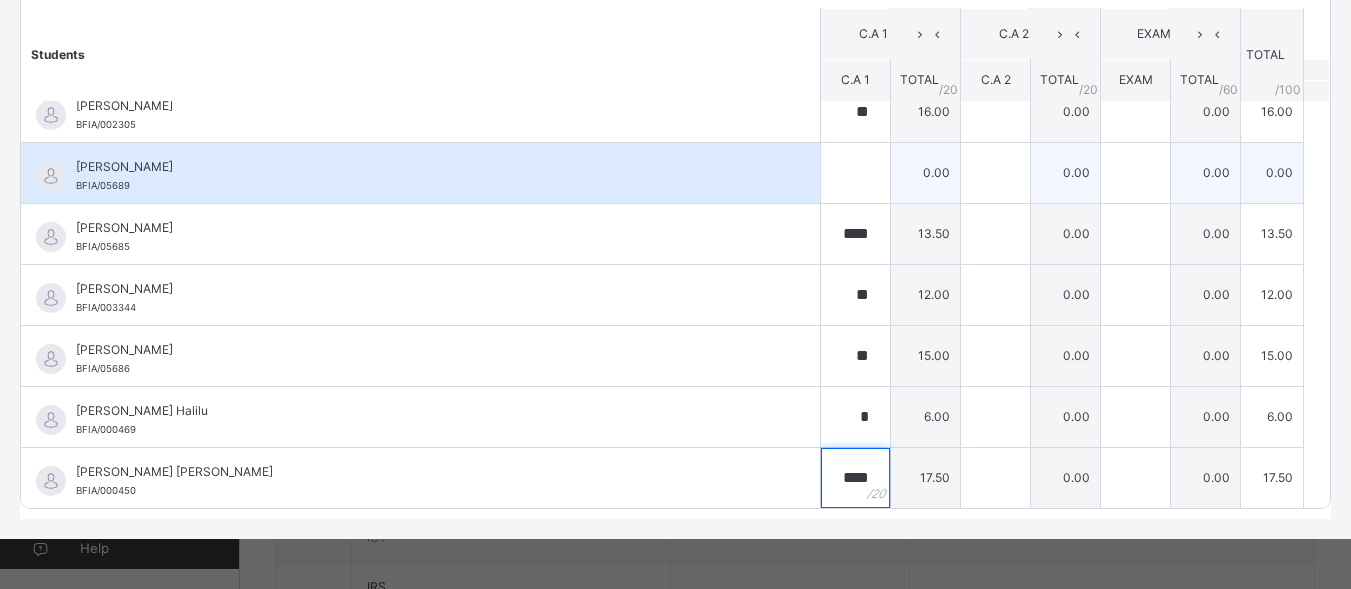 type on "****" 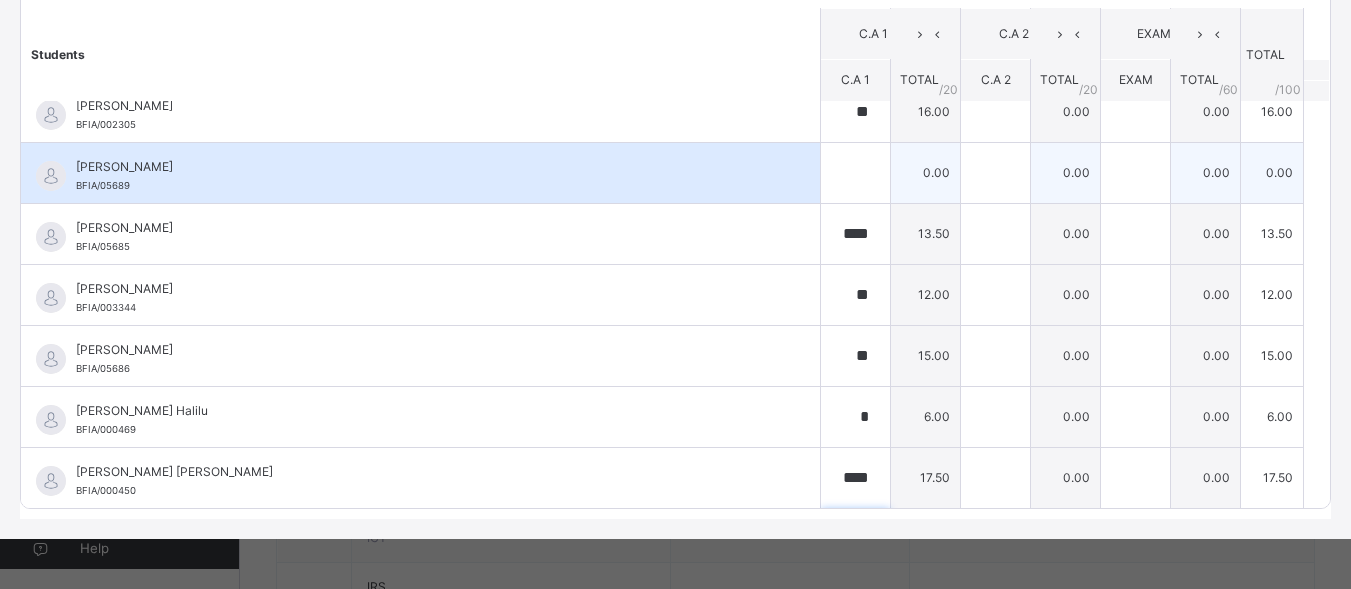 scroll, scrollTop: 1216, scrollLeft: 0, axis: vertical 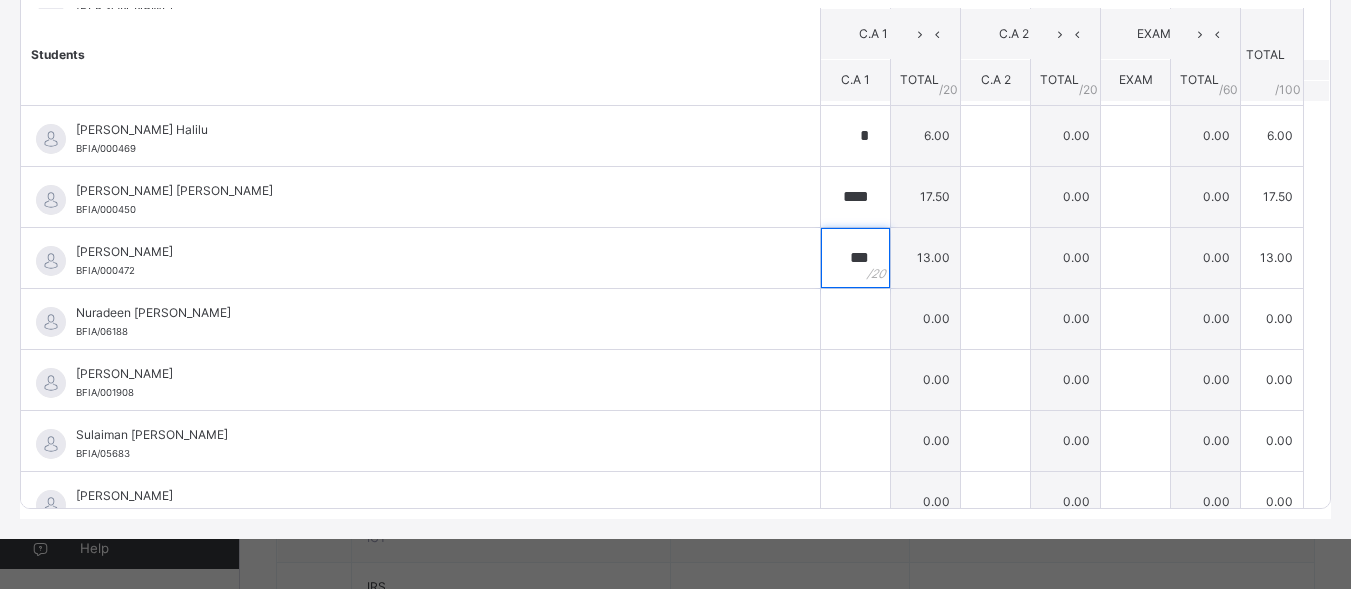 type on "****" 